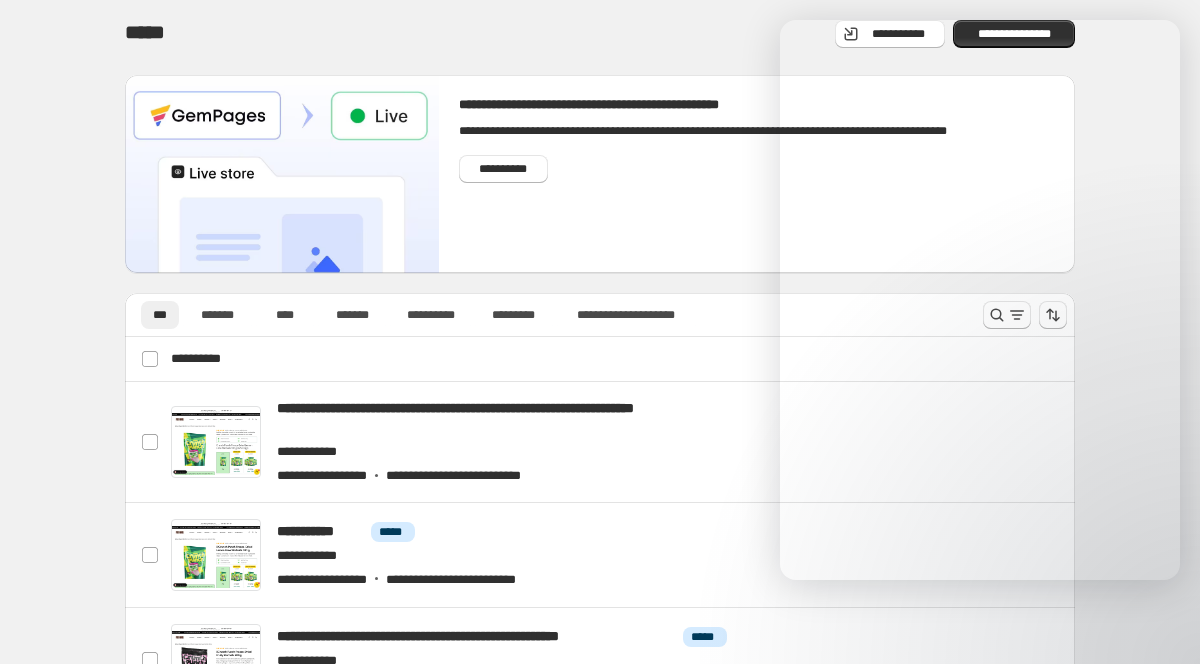 scroll, scrollTop: 246, scrollLeft: 0, axis: vertical 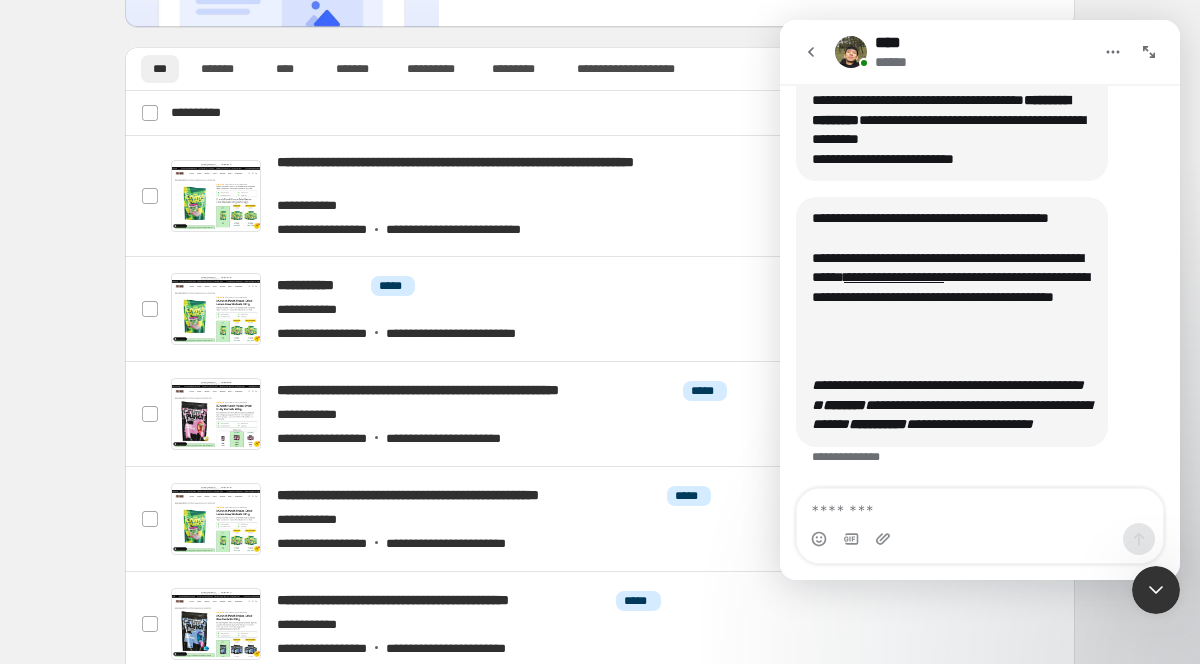 click 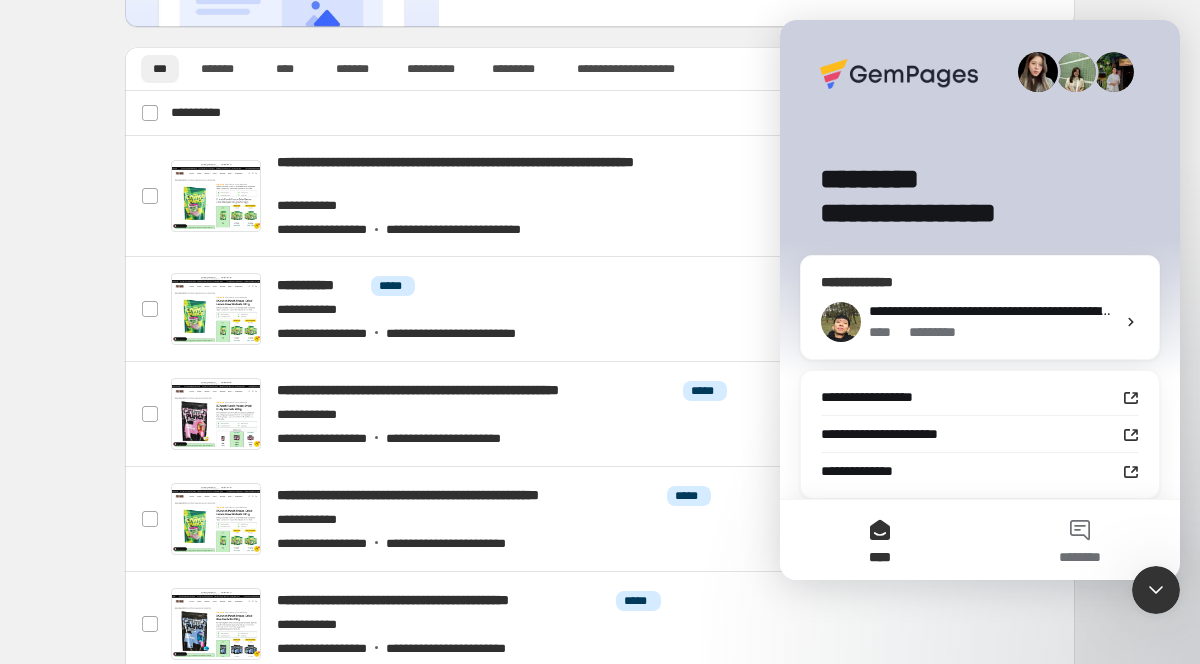 click on "**********" at bounding box center (1785, 311) 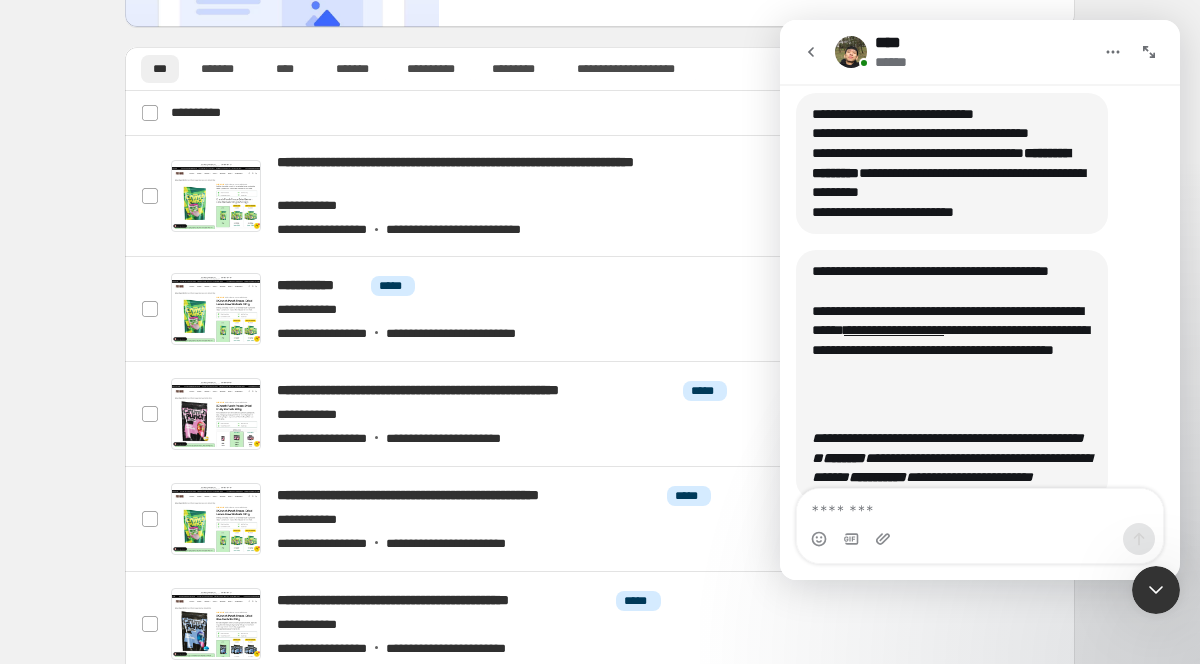 scroll, scrollTop: 518, scrollLeft: 0, axis: vertical 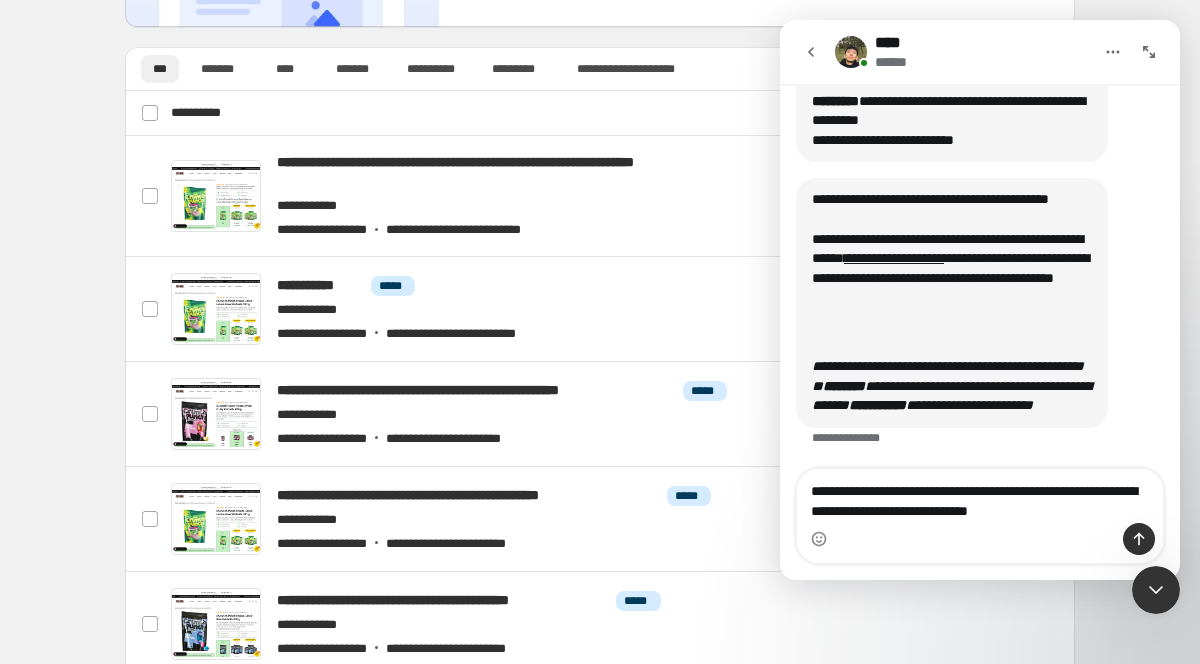 type on "**********" 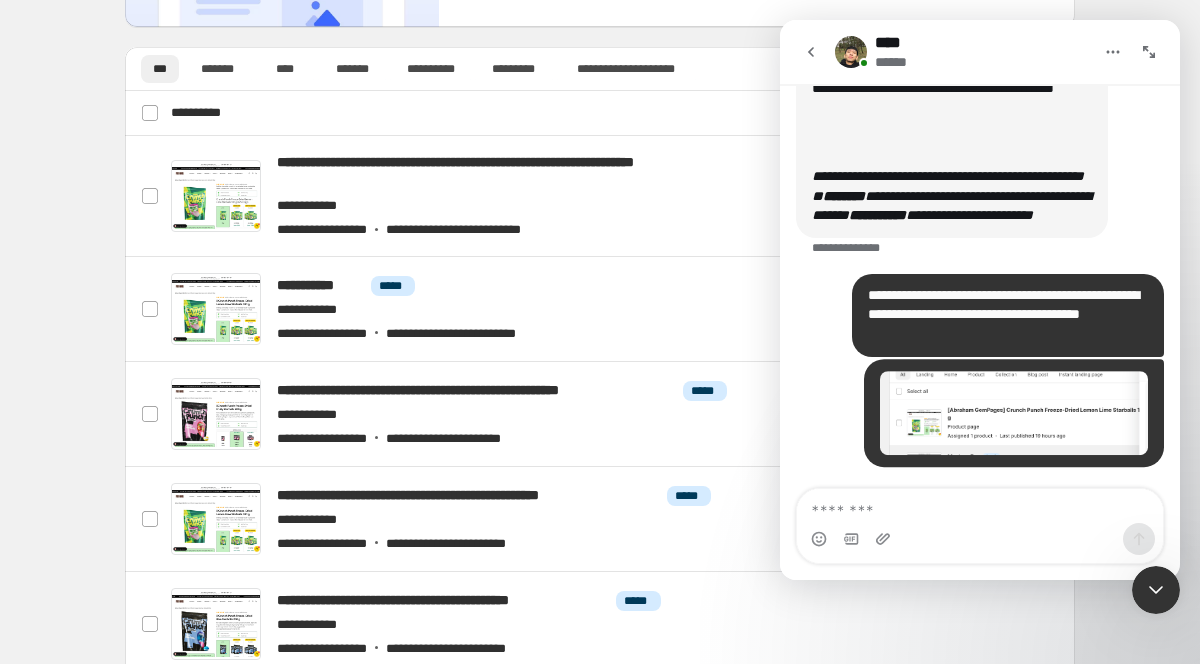 scroll, scrollTop: 727, scrollLeft: 0, axis: vertical 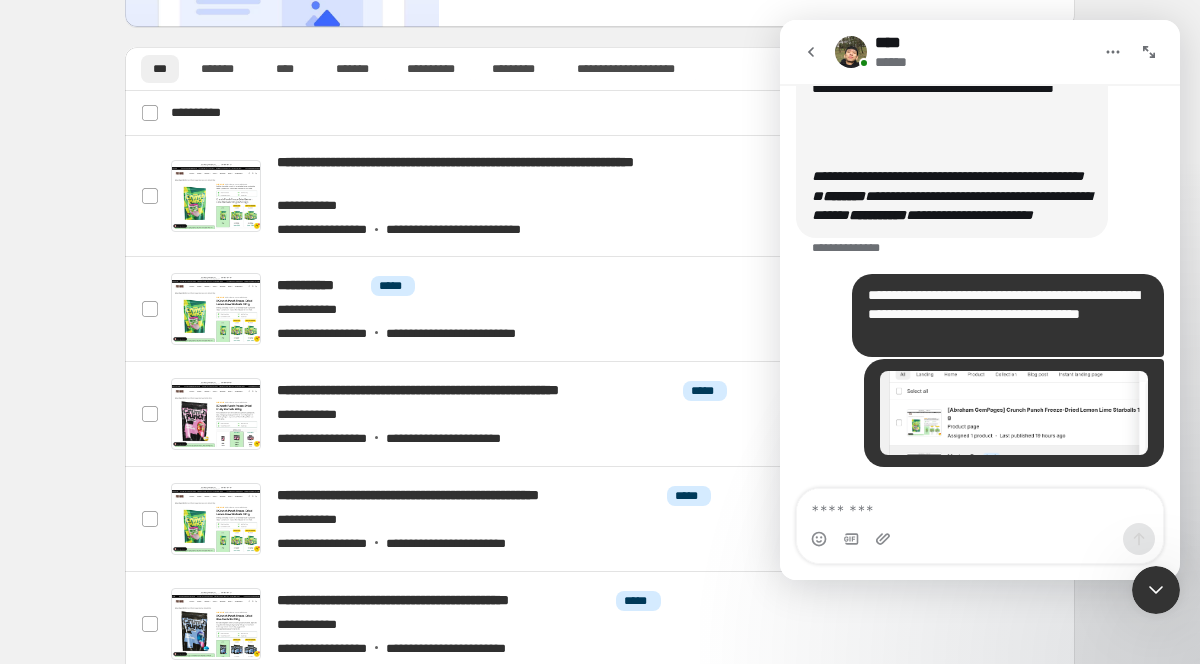 click at bounding box center [980, 506] 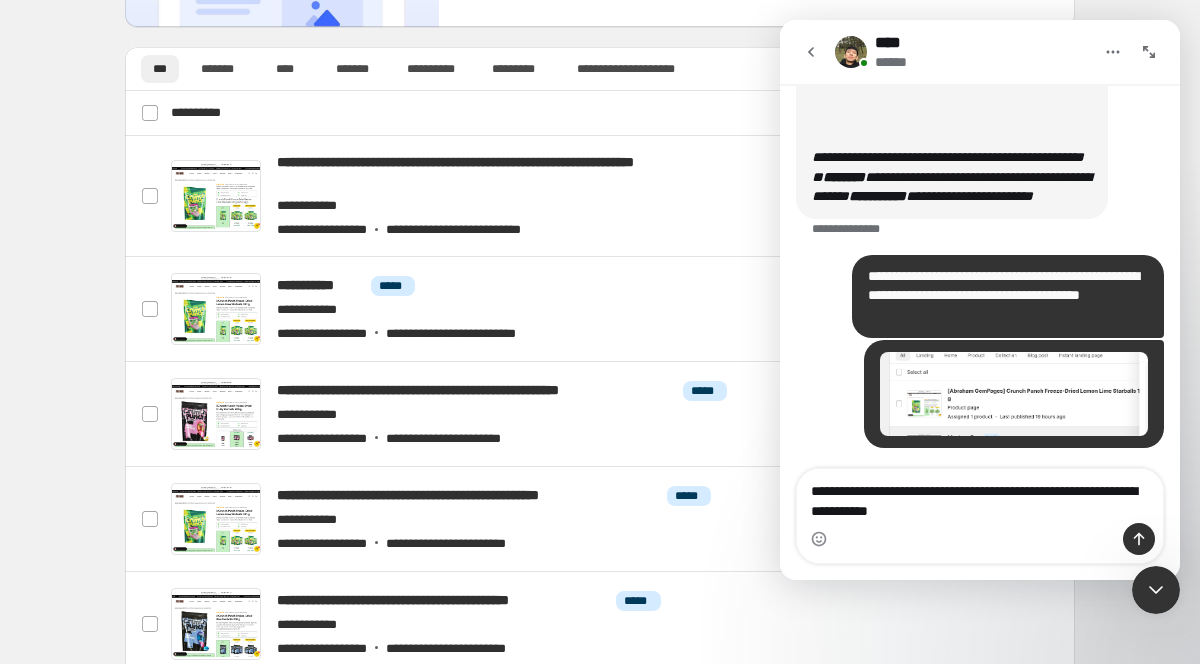 type on "**********" 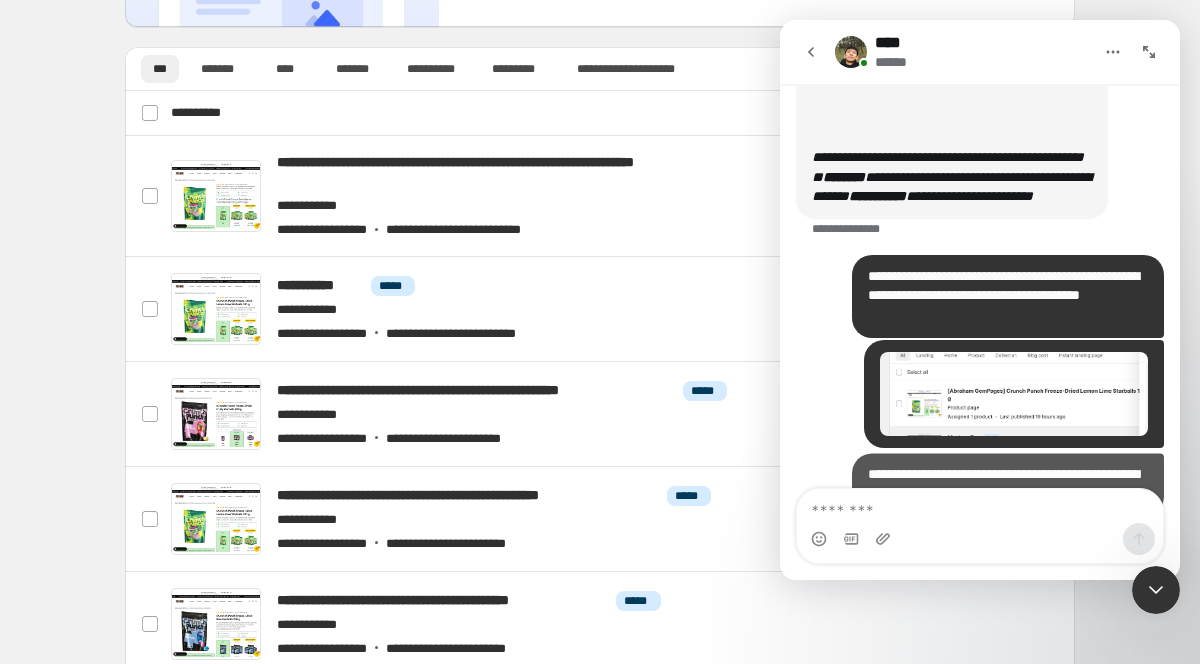 scroll, scrollTop: 792, scrollLeft: 0, axis: vertical 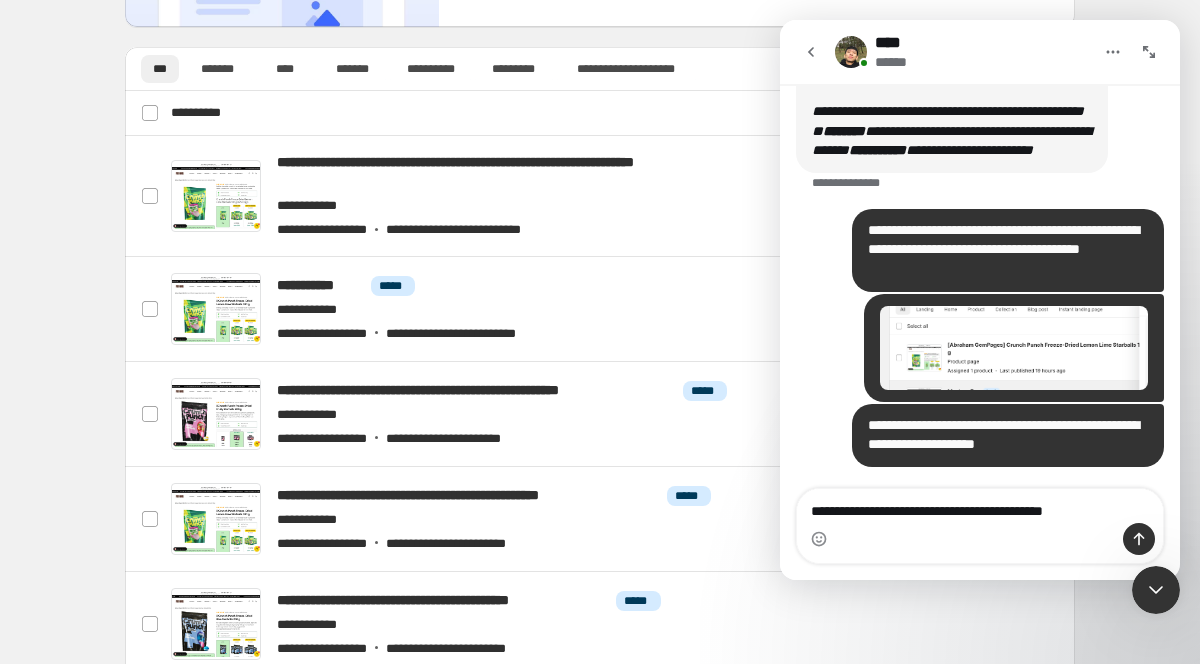 type on "**********" 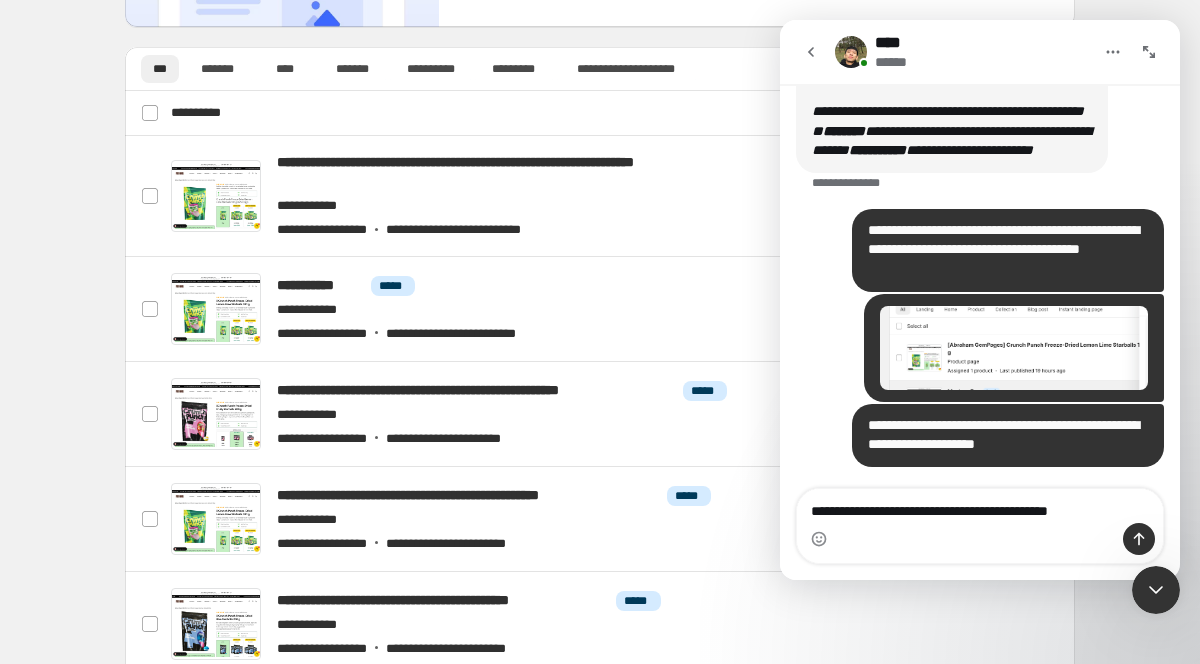 type 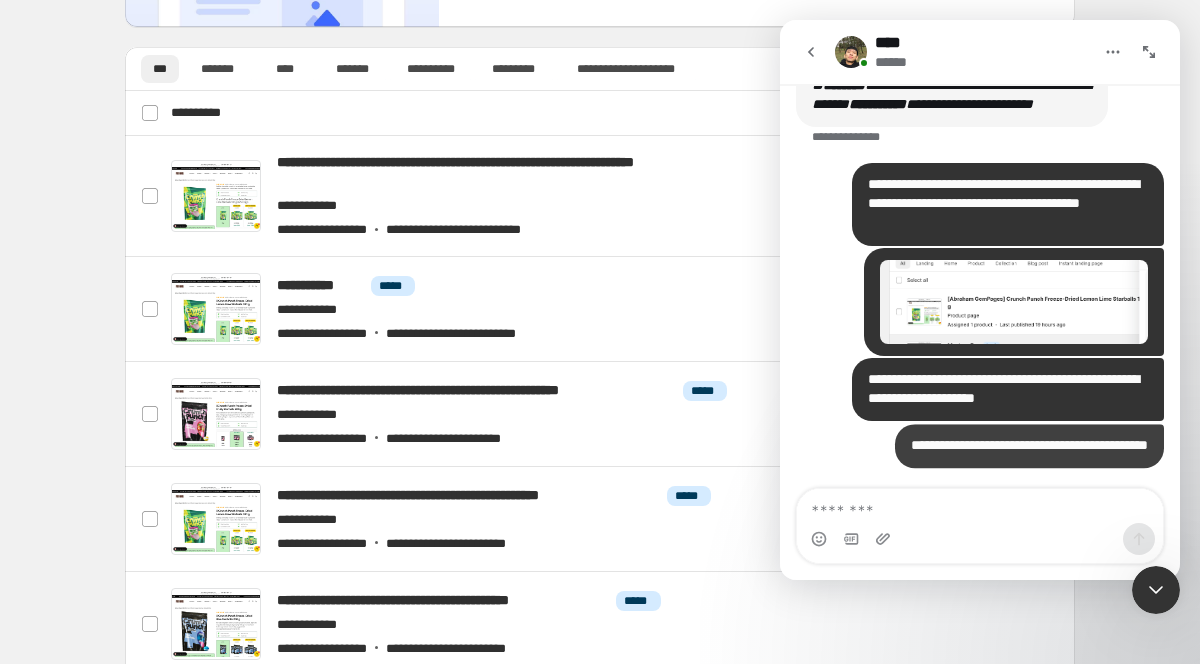 scroll, scrollTop: 858, scrollLeft: 0, axis: vertical 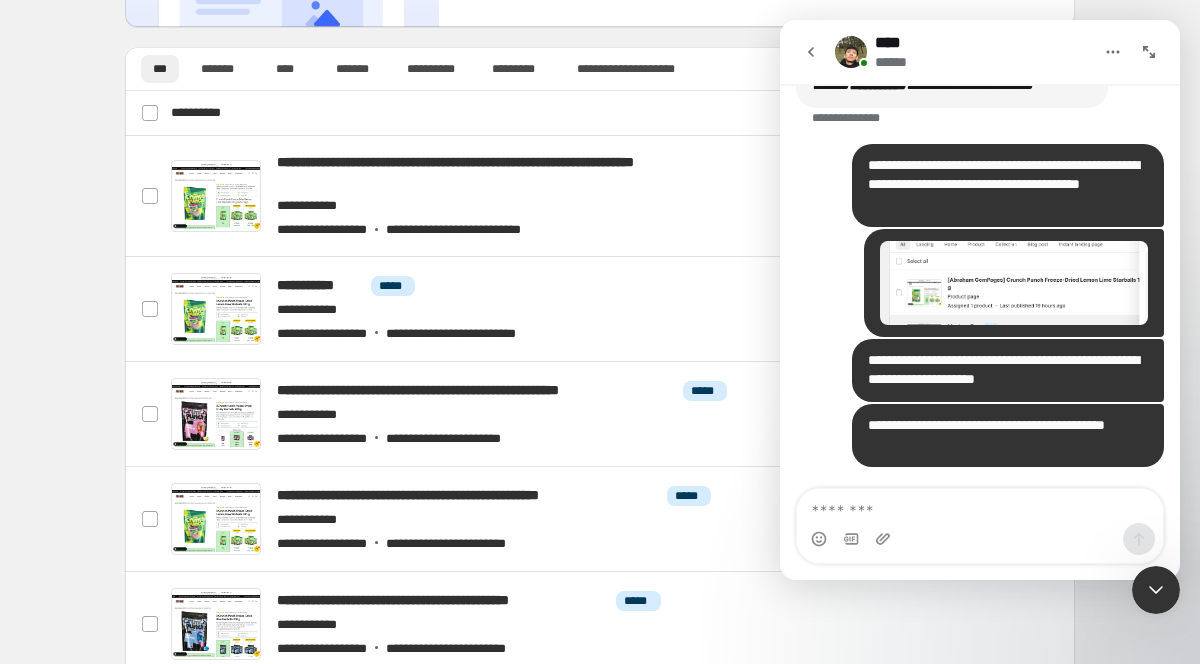 click 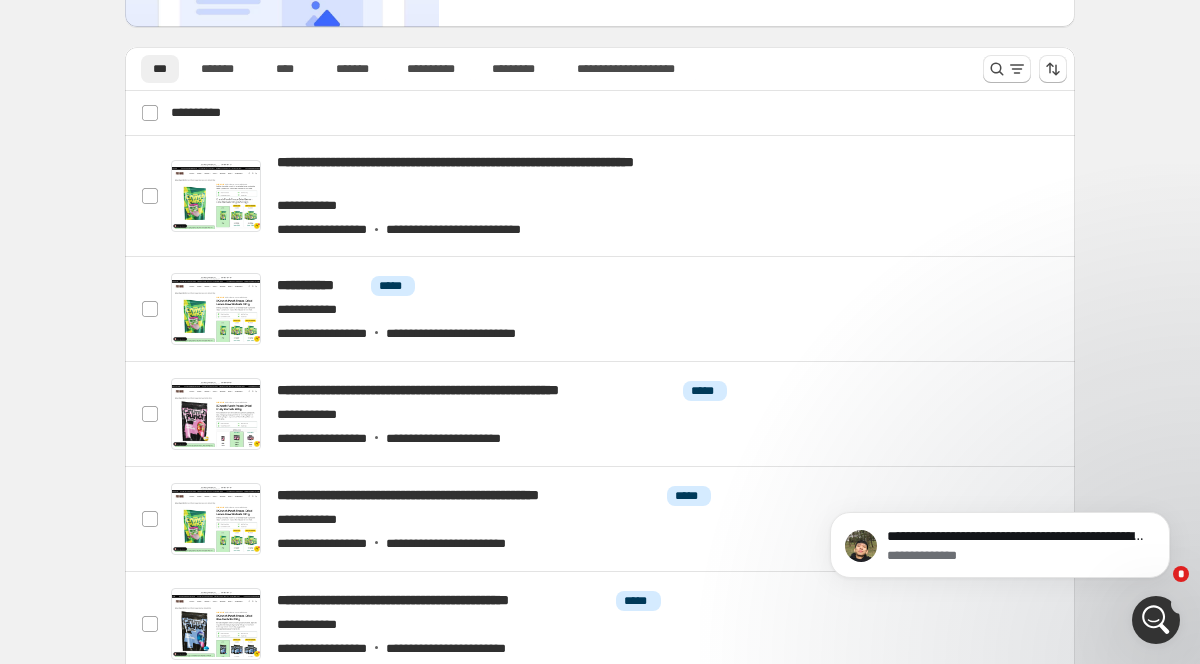 scroll, scrollTop: 0, scrollLeft: 0, axis: both 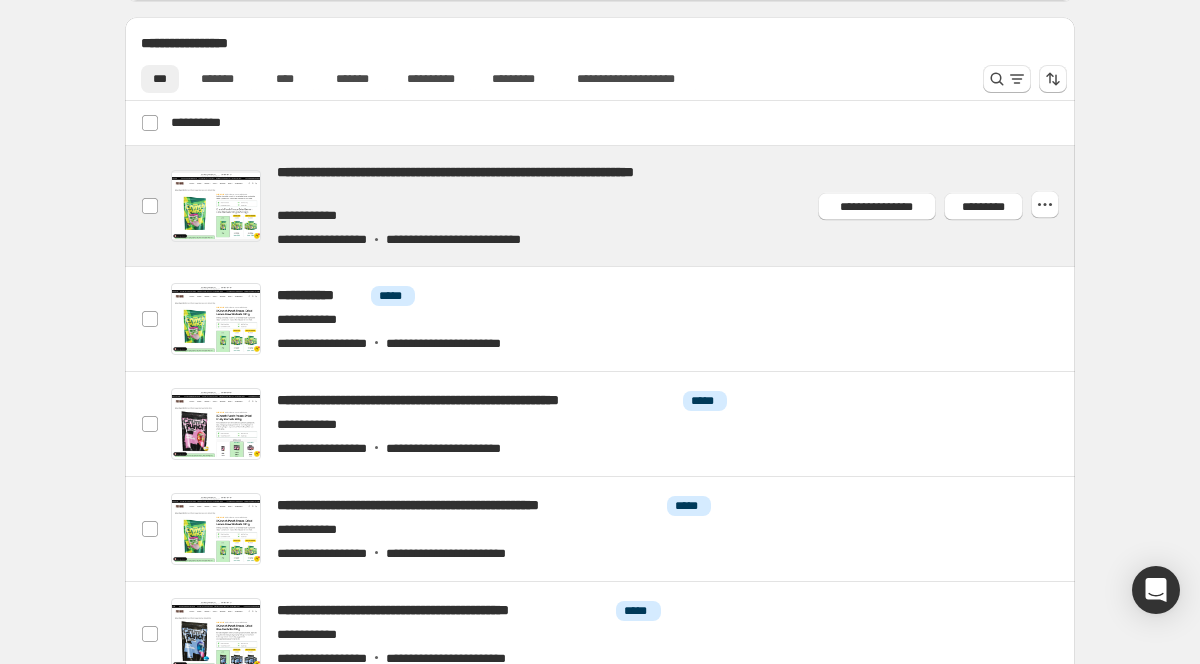 click at bounding box center [624, 206] 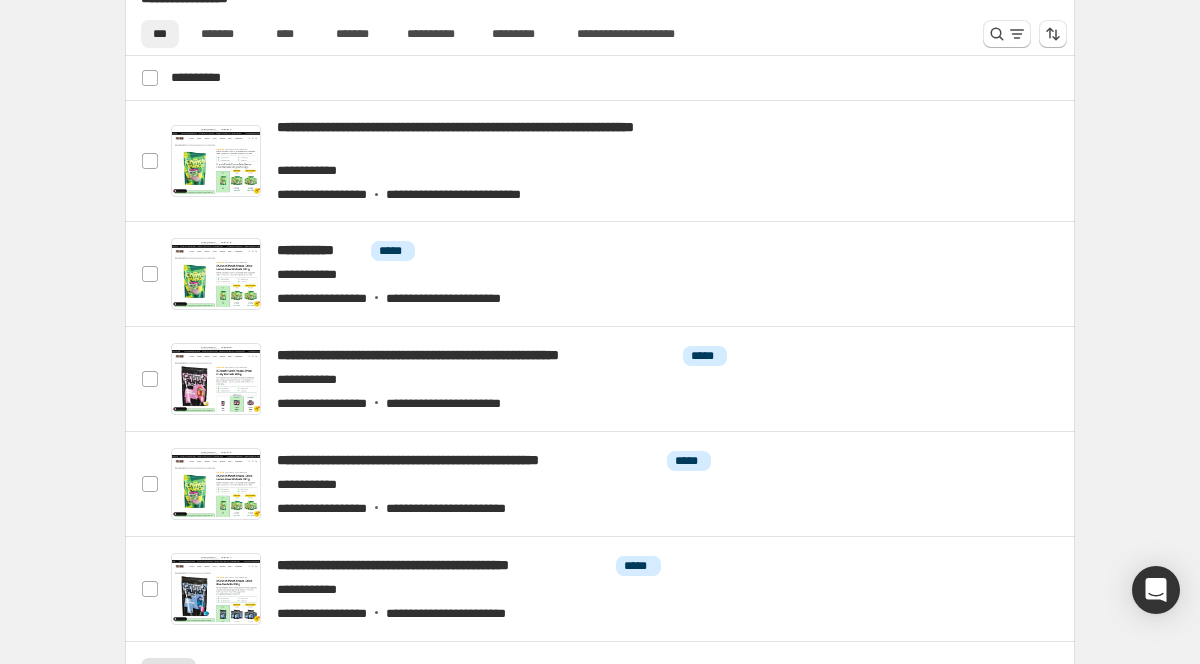 scroll, scrollTop: 790, scrollLeft: 0, axis: vertical 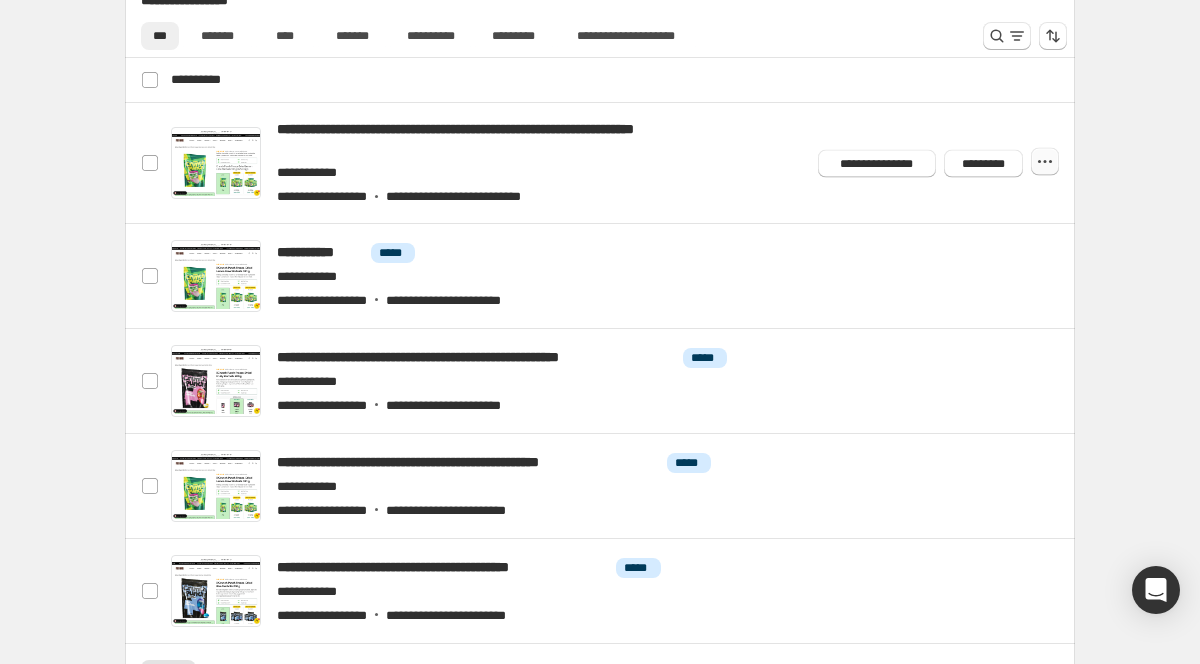 click 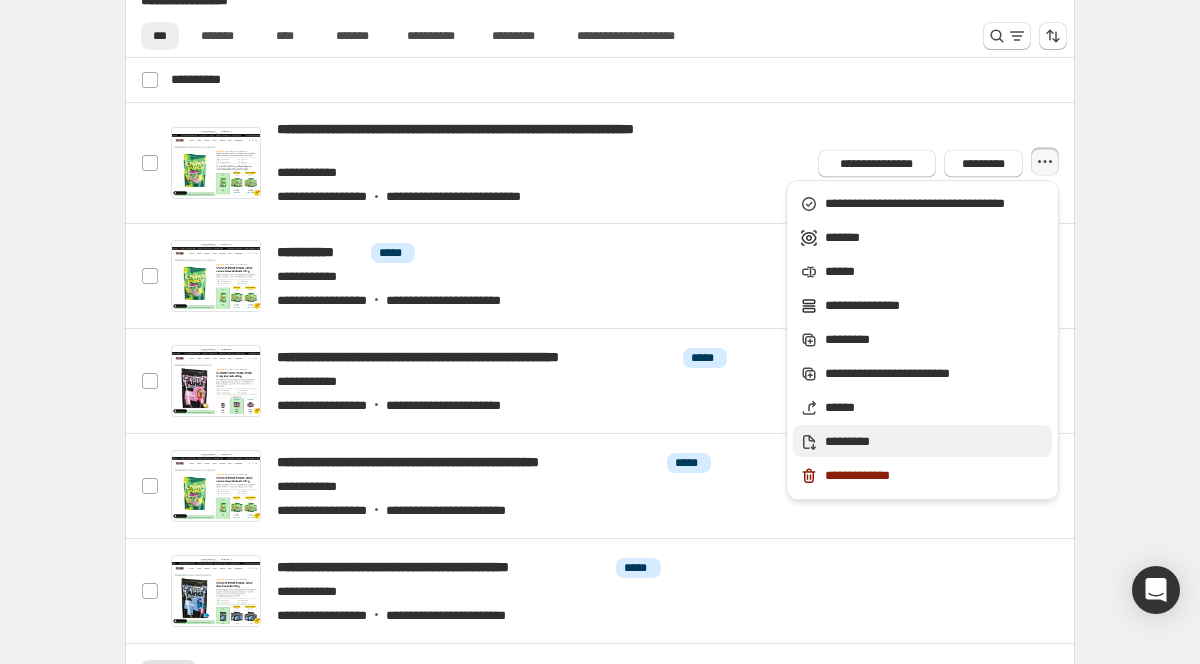 click on "*********" at bounding box center [935, 442] 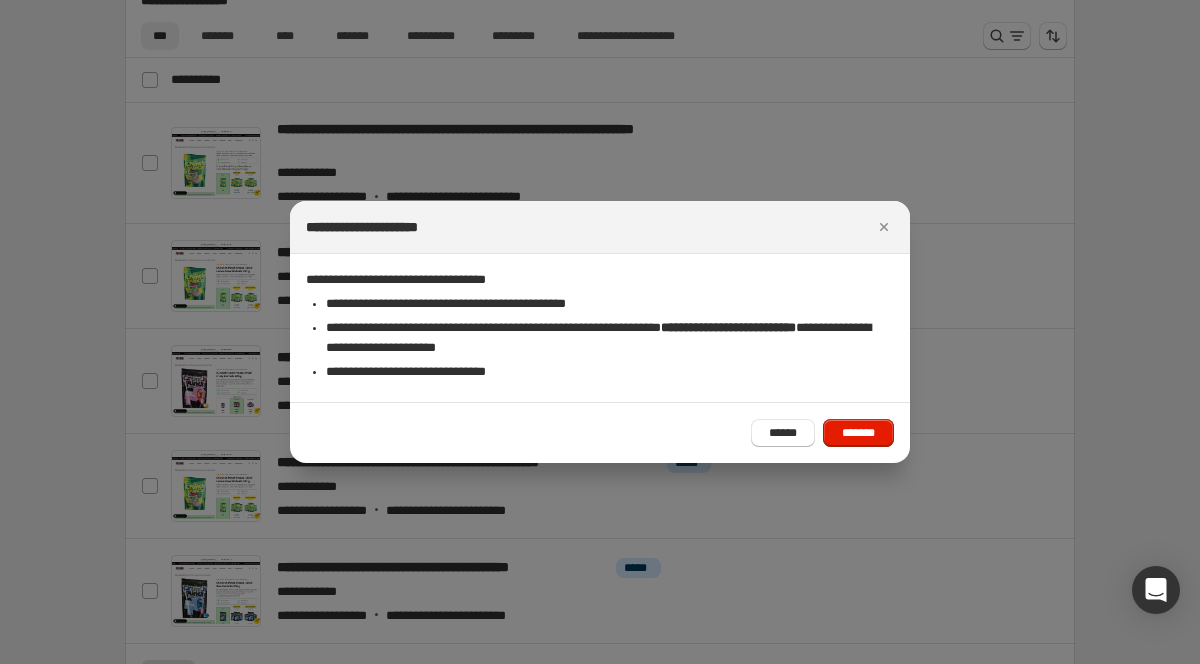click on "*******" at bounding box center (858, 433) 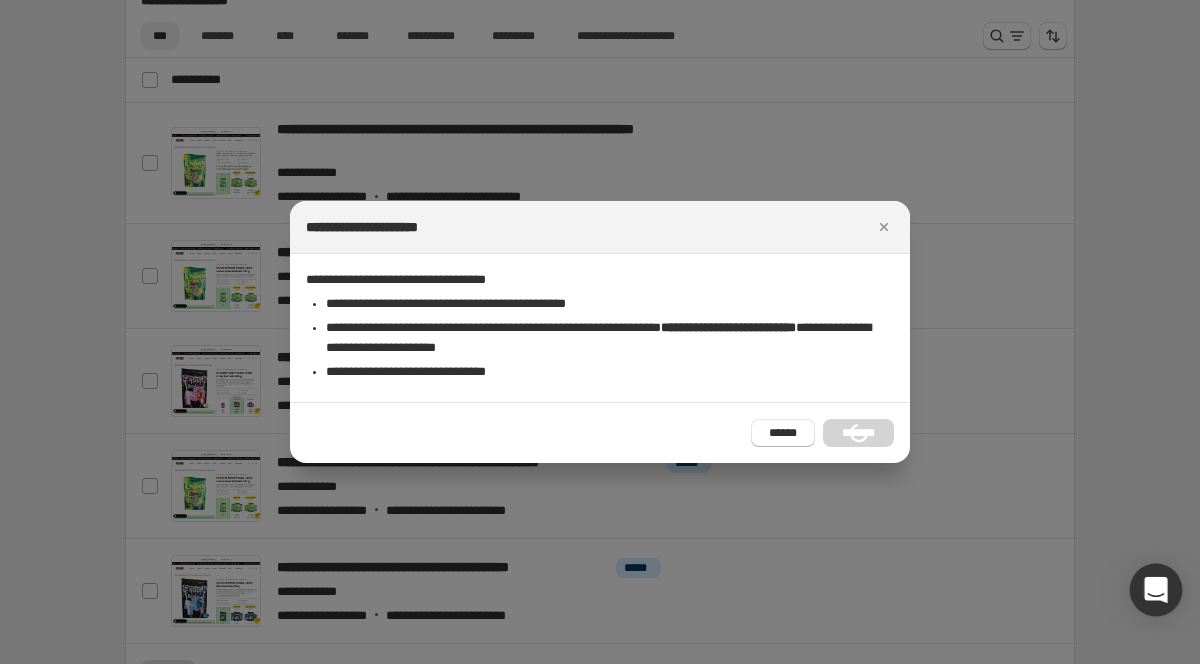click at bounding box center [1156, 590] 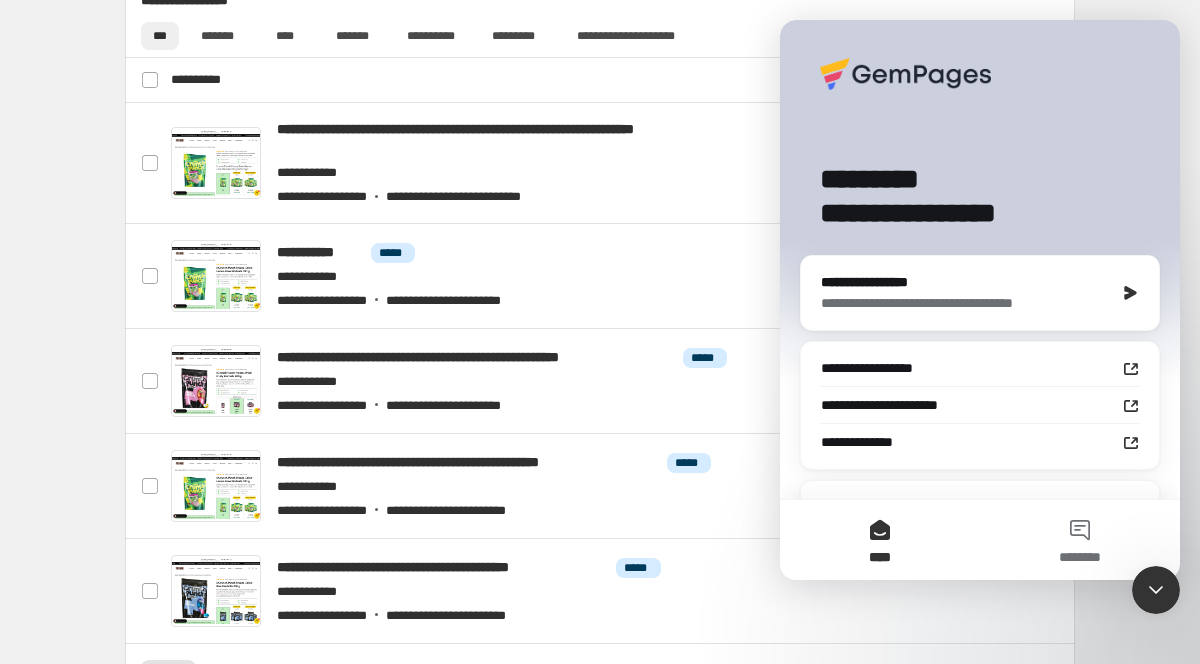 scroll, scrollTop: 0, scrollLeft: 0, axis: both 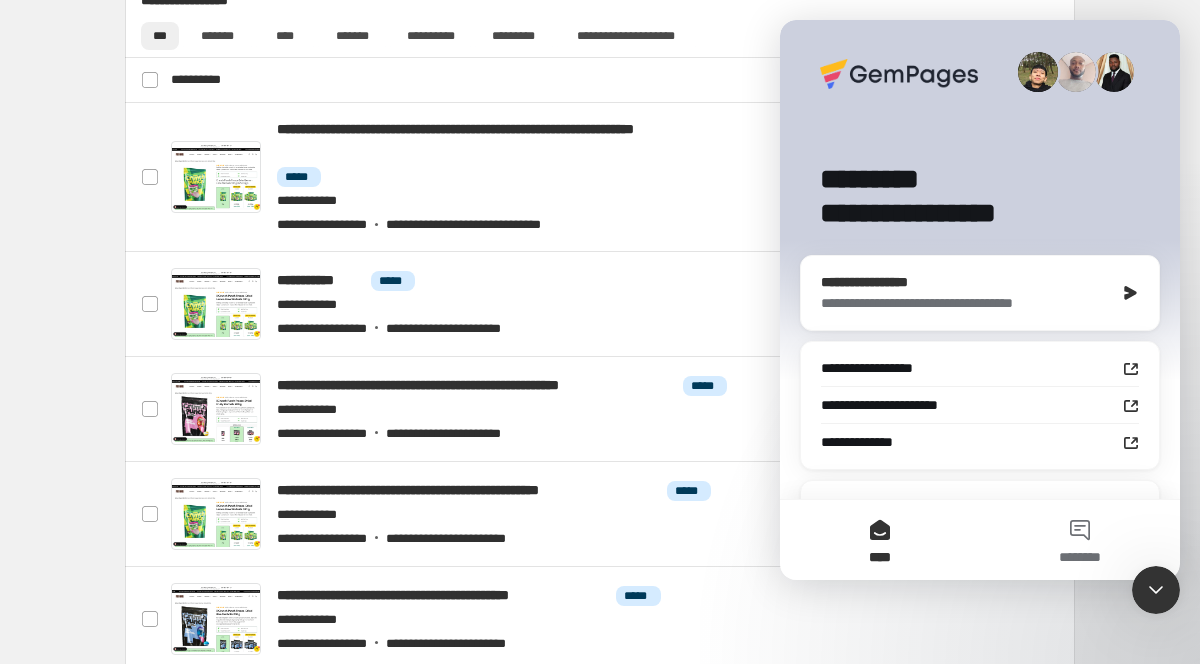 click on "**********" at bounding box center (980, 293) 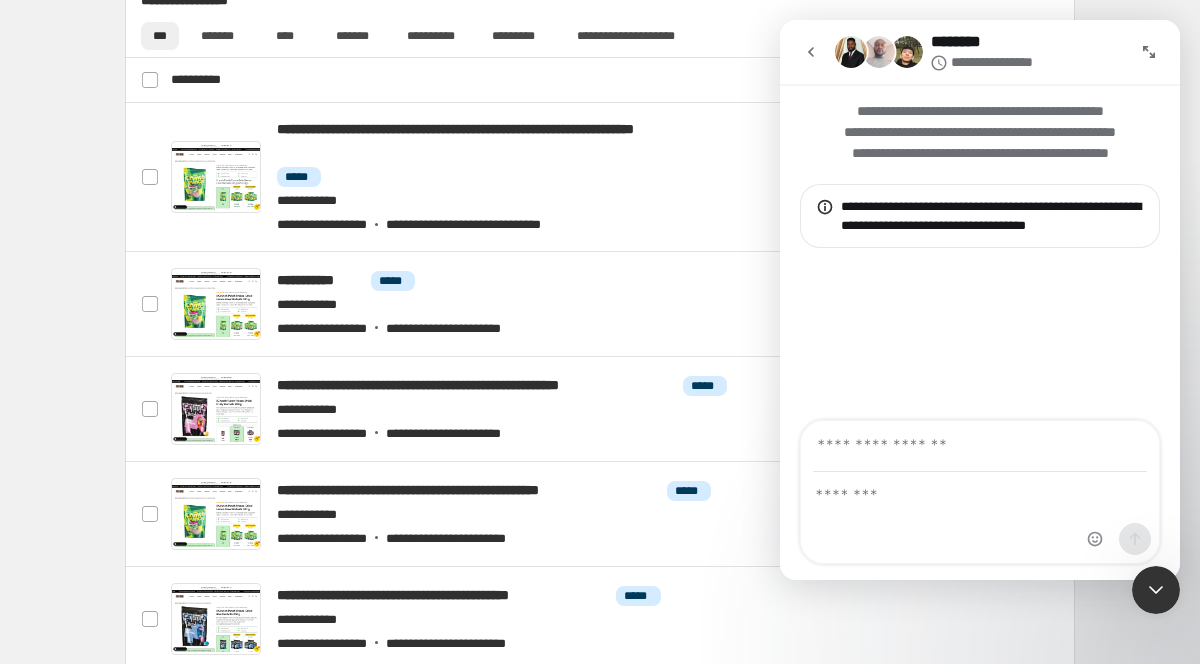 click at bounding box center [811, 52] 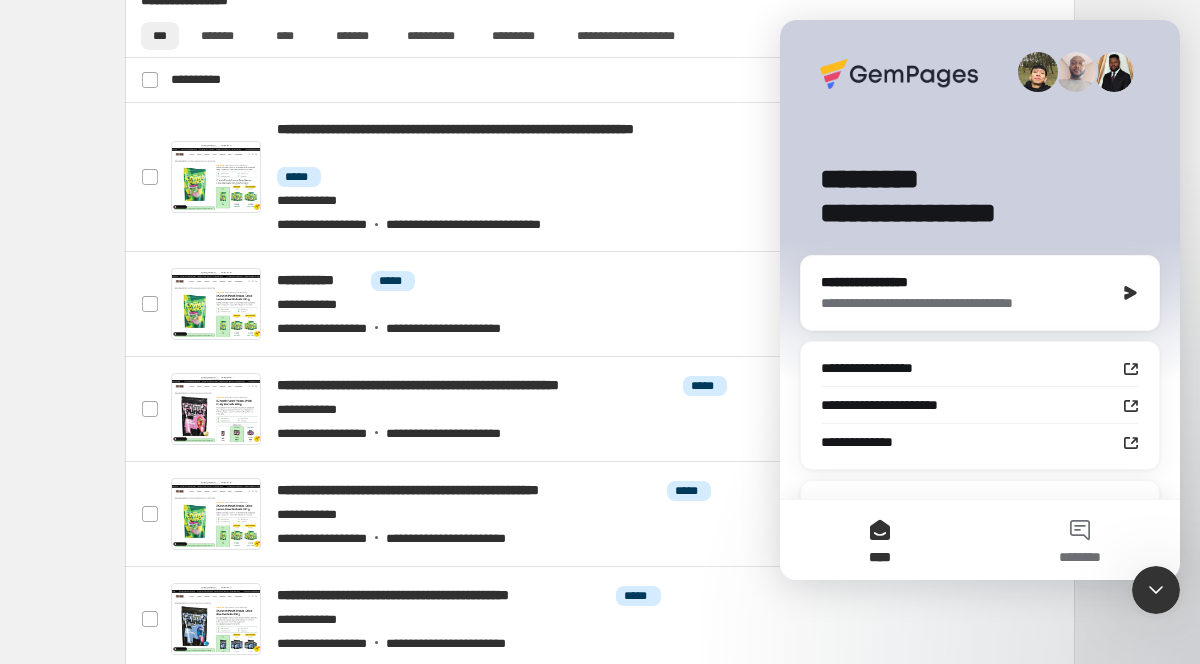 scroll, scrollTop: 121, scrollLeft: 0, axis: vertical 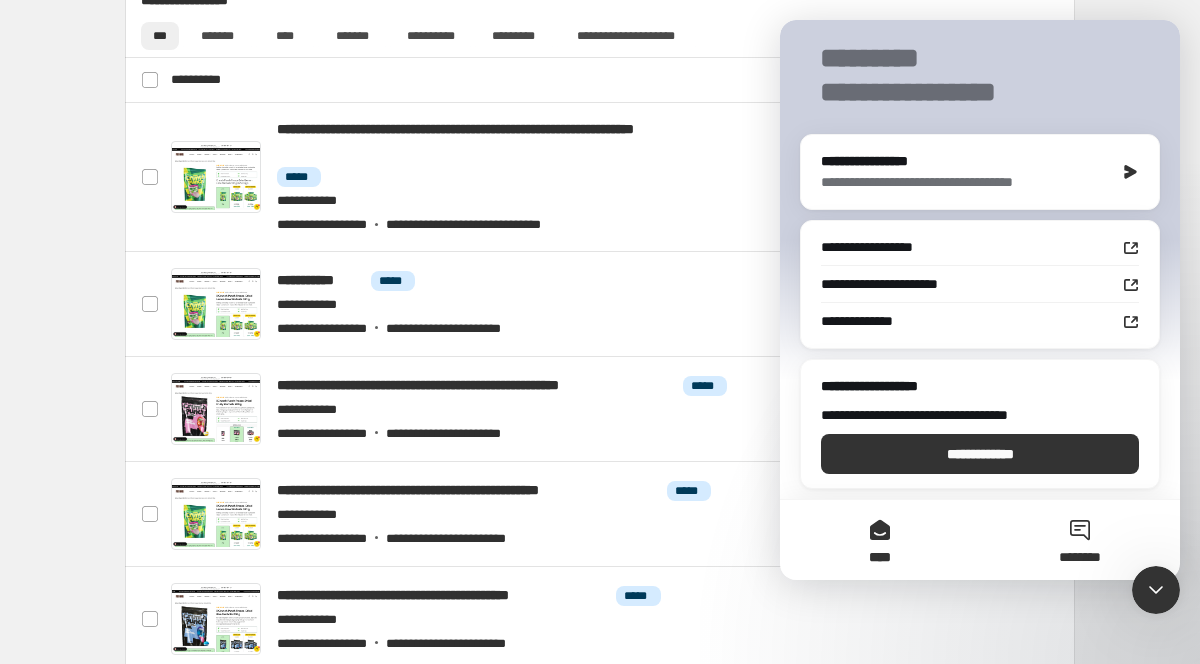 click on "********" at bounding box center [1080, 540] 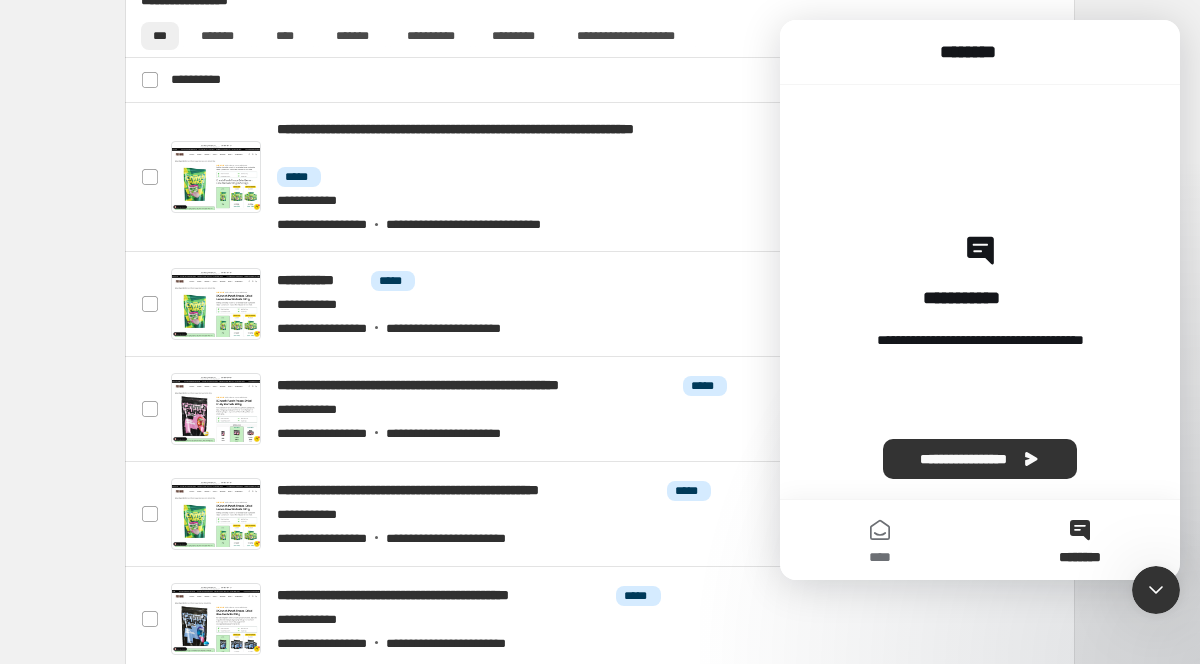 click 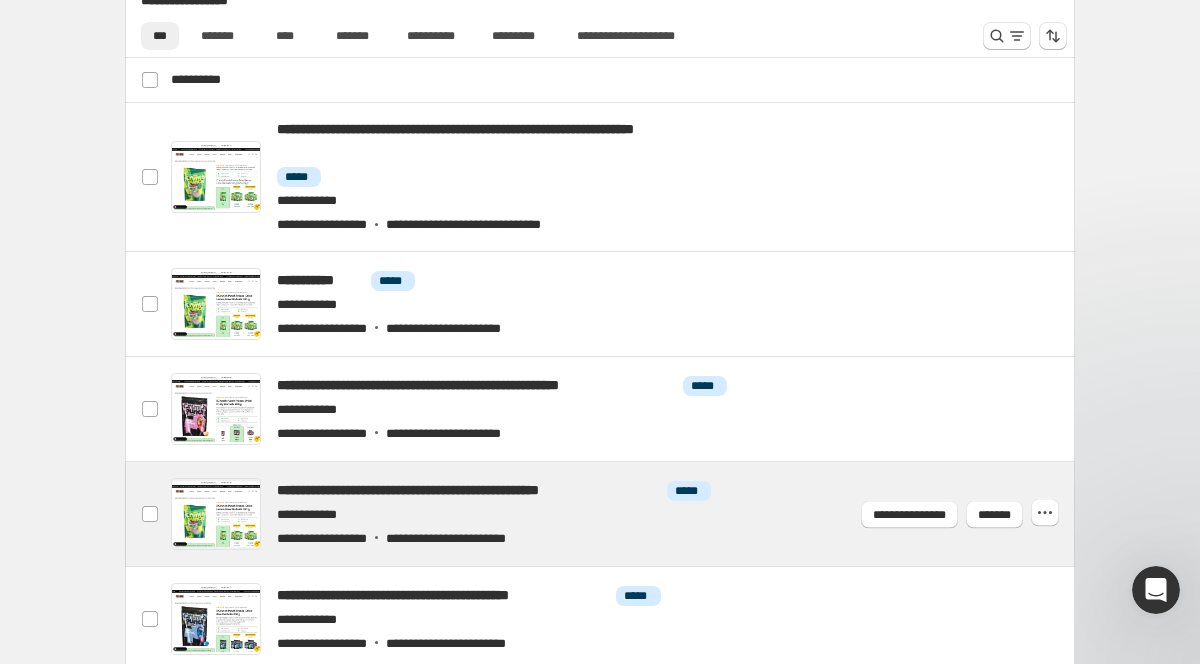 scroll, scrollTop: 0, scrollLeft: 0, axis: both 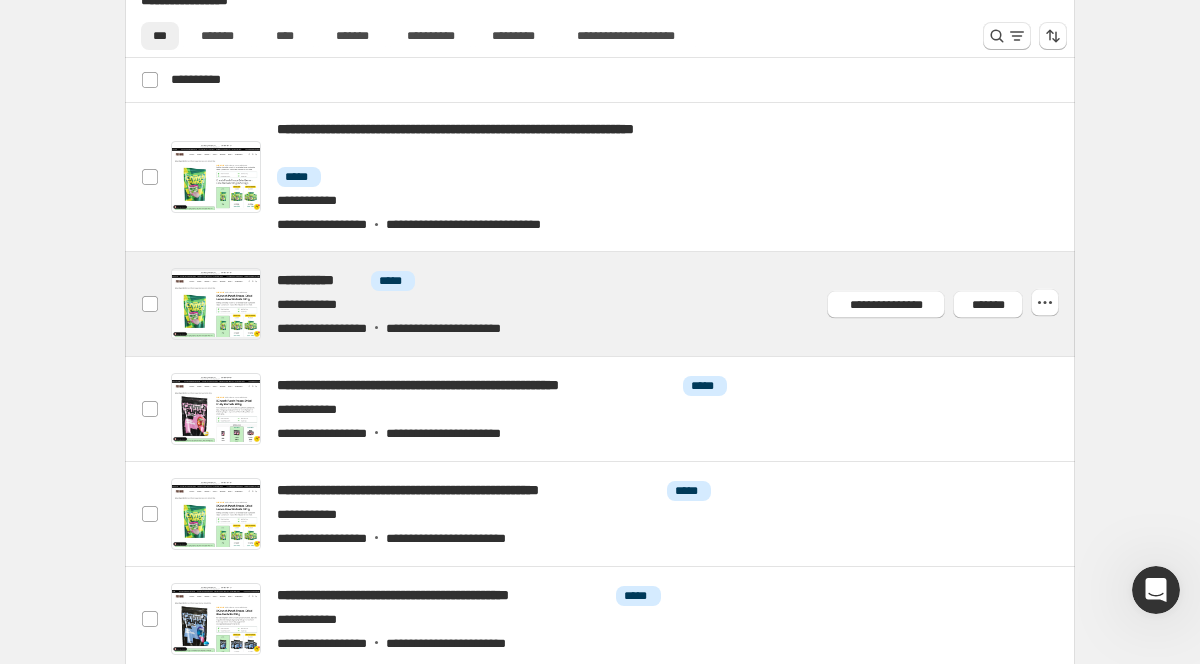 click at bounding box center (624, 304) 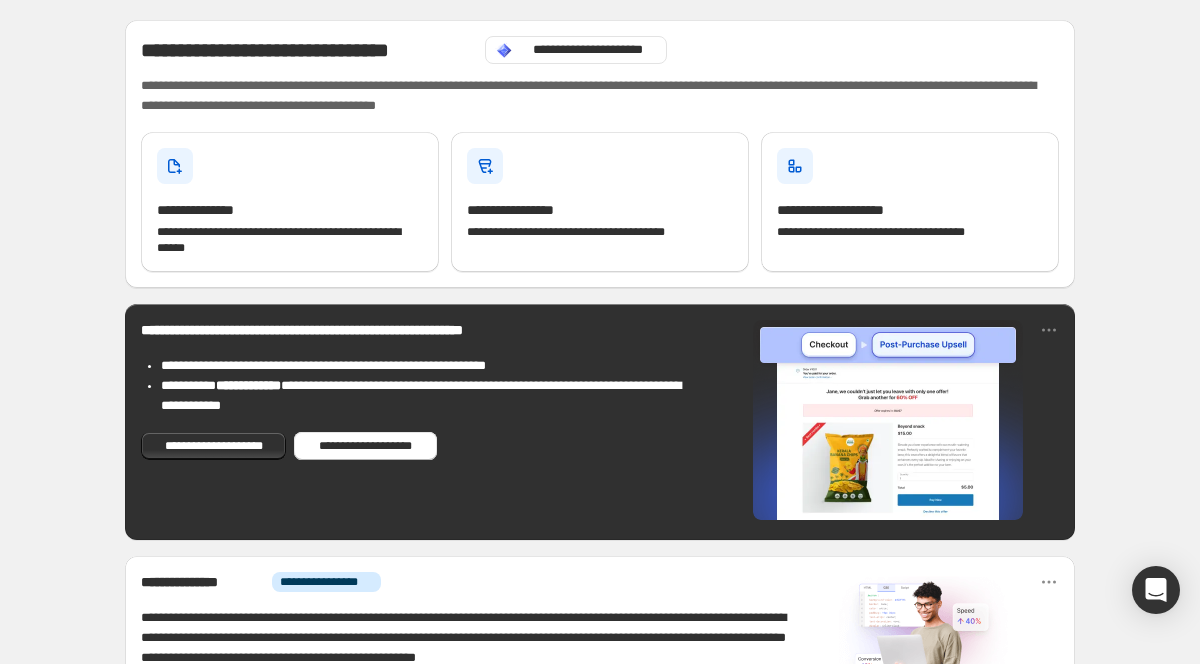 scroll, scrollTop: 0, scrollLeft: 0, axis: both 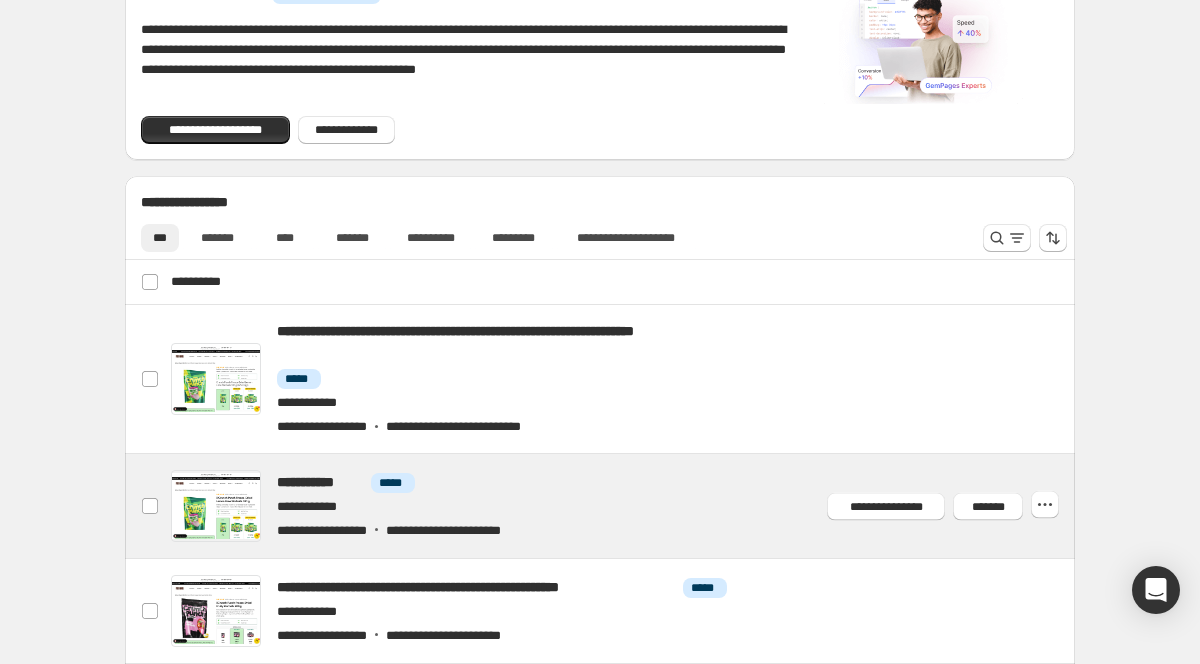 click at bounding box center (624, 506) 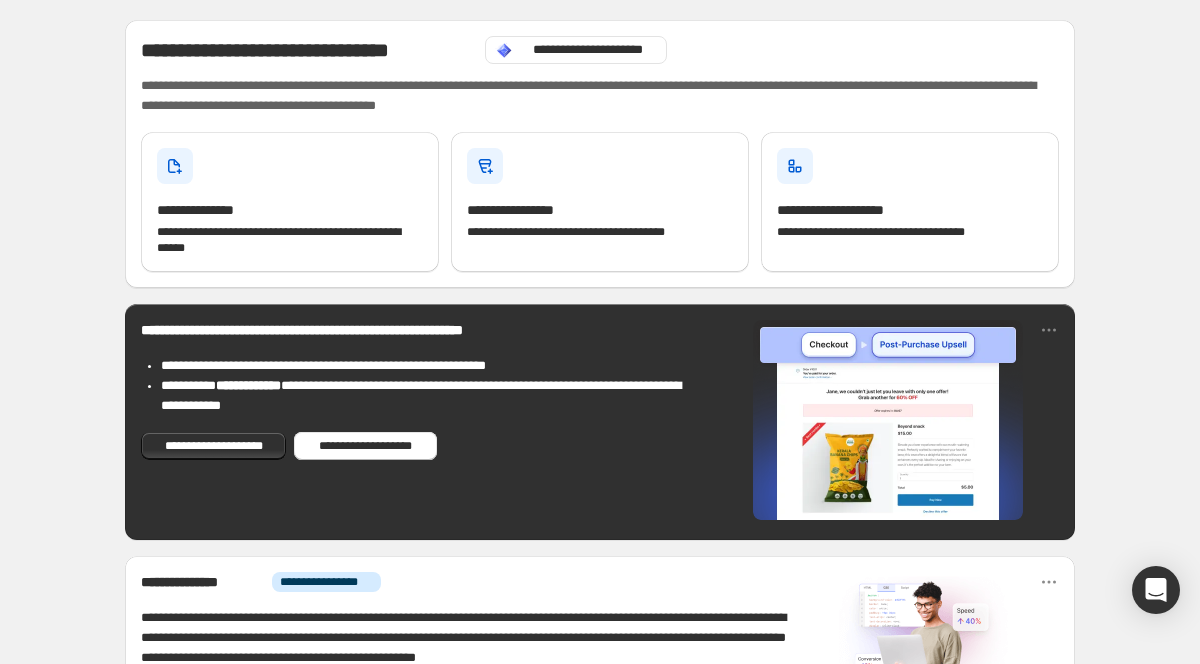 scroll, scrollTop: 0, scrollLeft: 0, axis: both 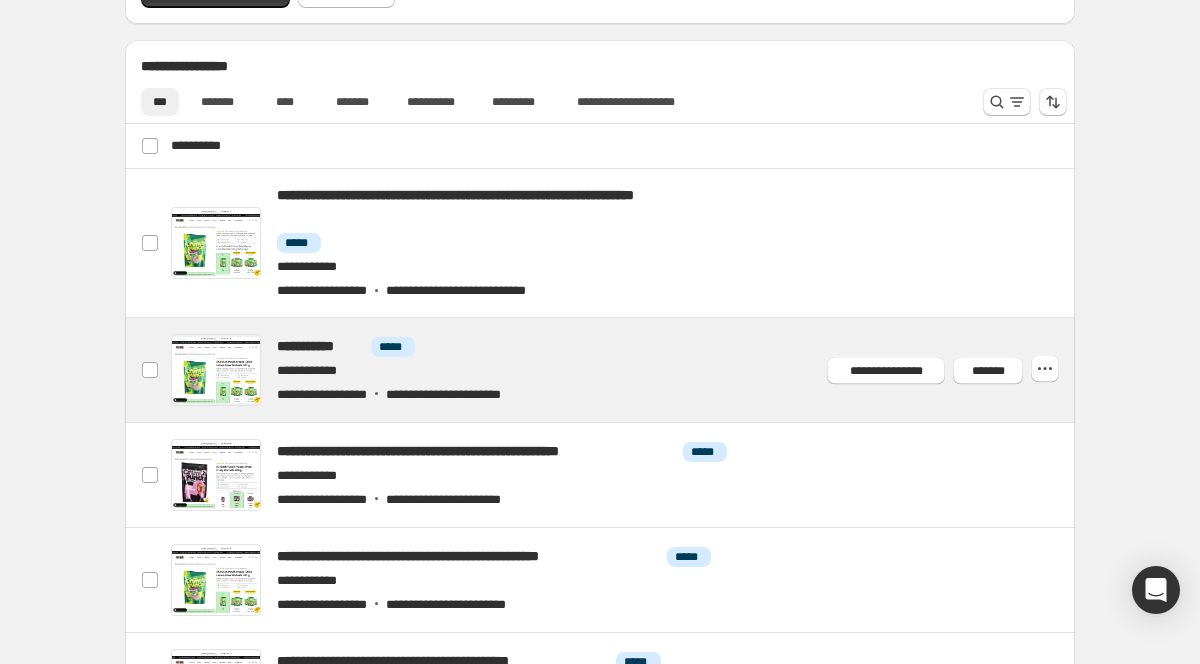 click at bounding box center (624, 370) 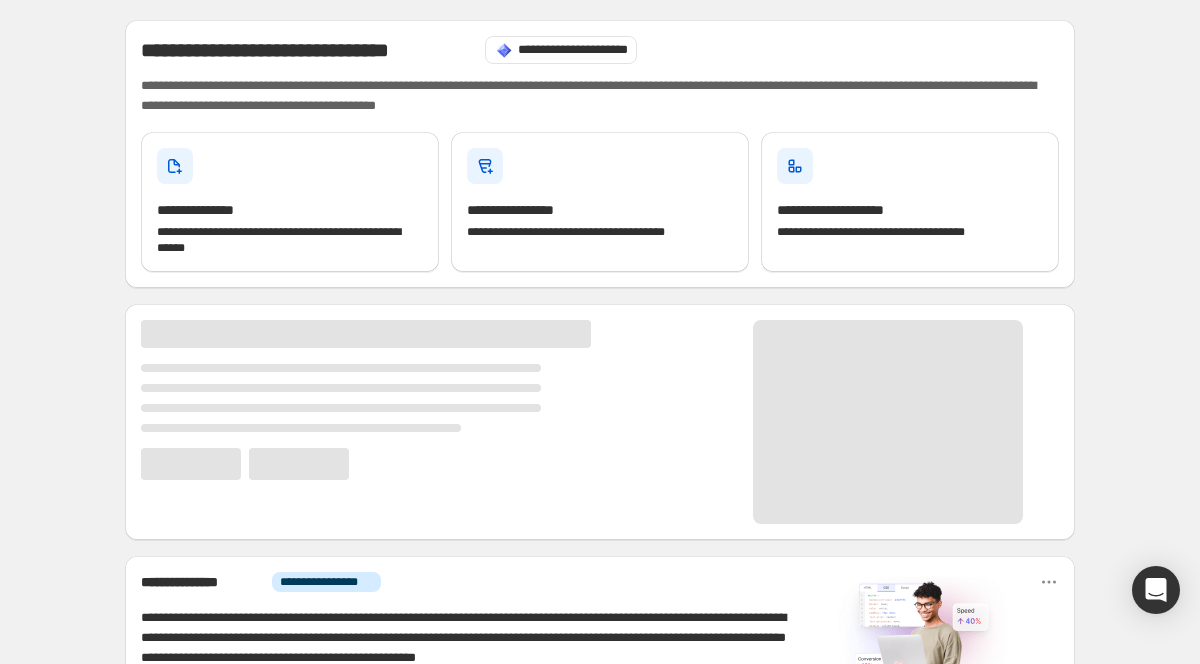 scroll, scrollTop: 0, scrollLeft: 0, axis: both 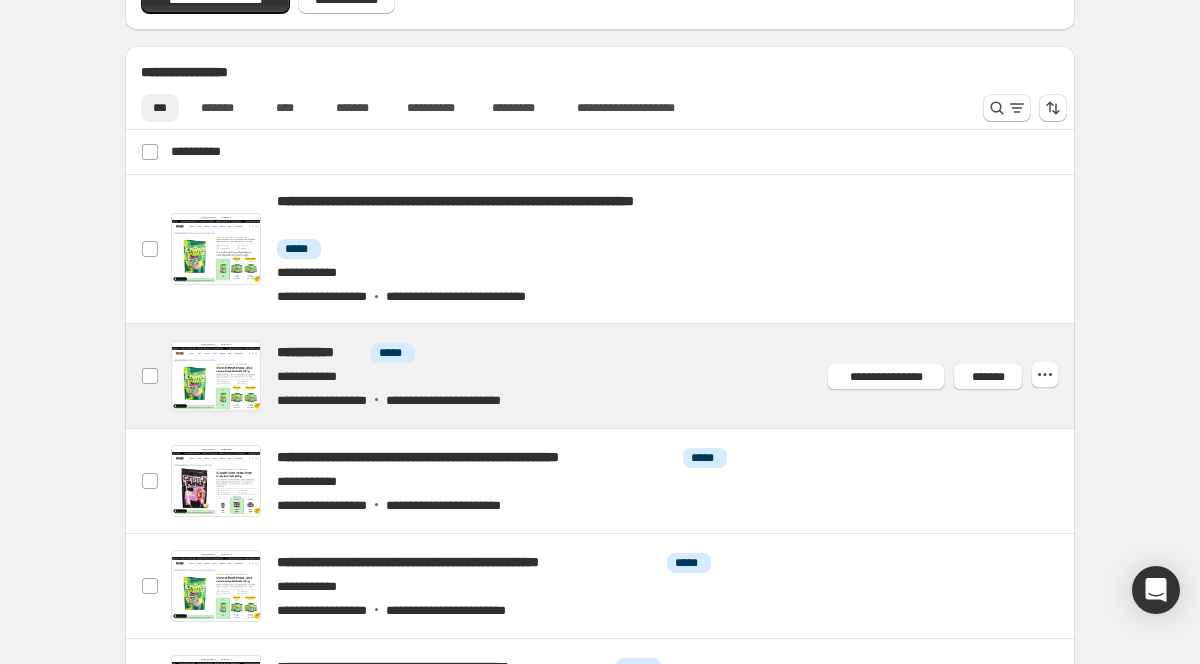 click at bounding box center (624, 376) 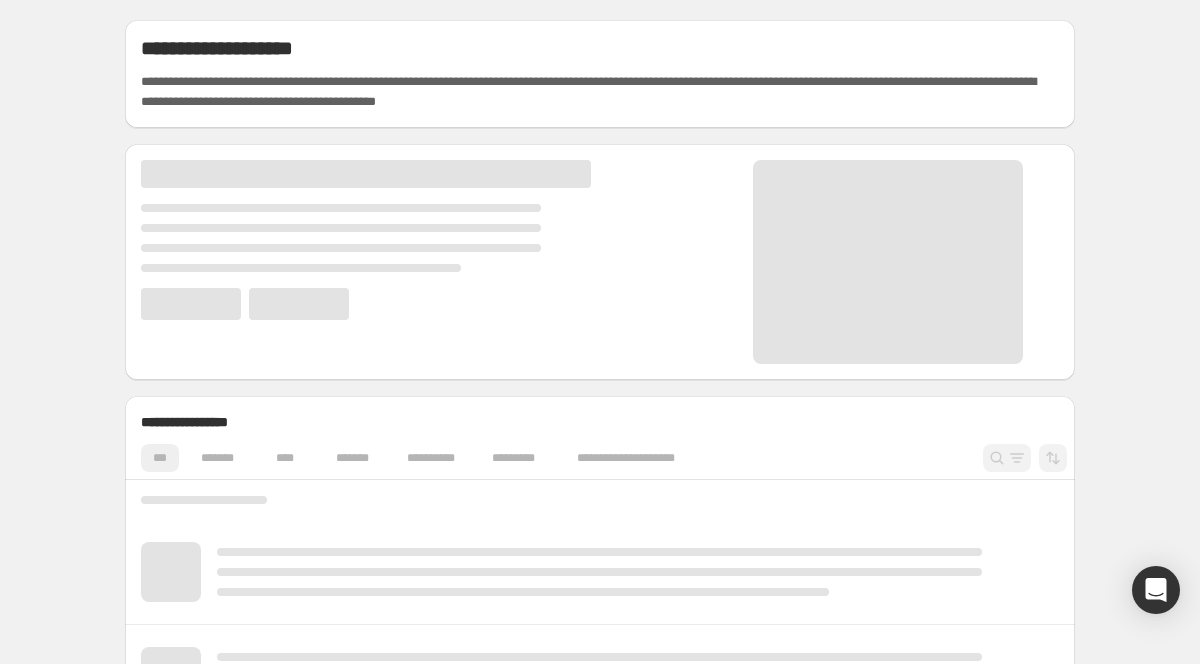 scroll, scrollTop: 0, scrollLeft: 0, axis: both 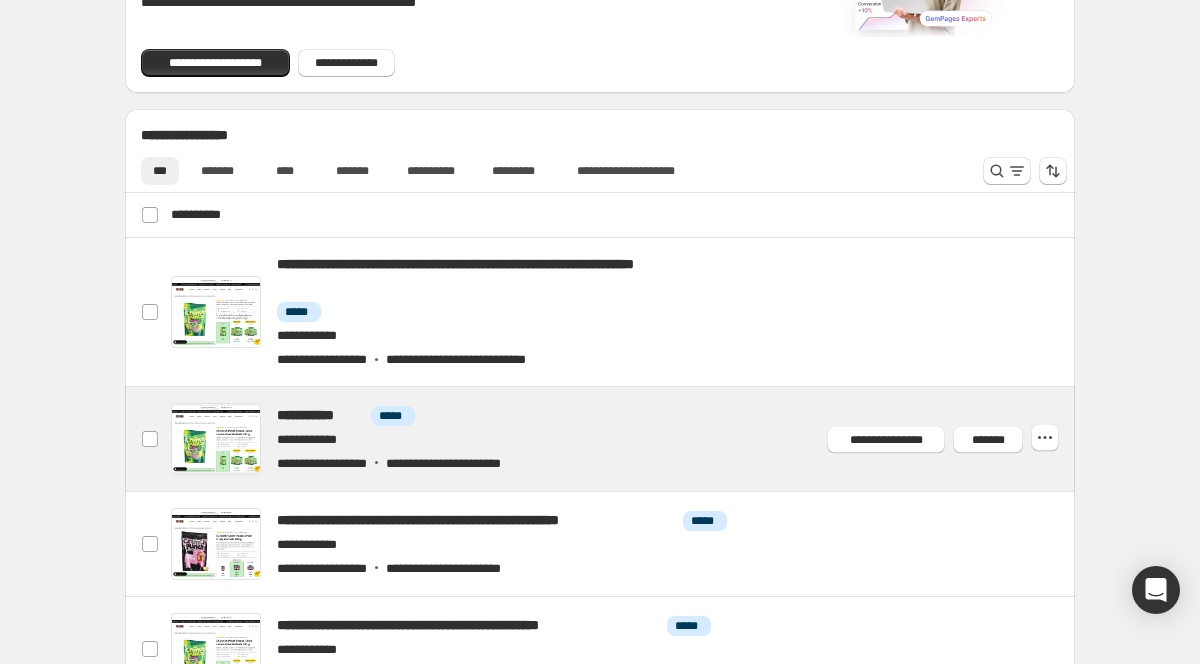 click at bounding box center (624, 439) 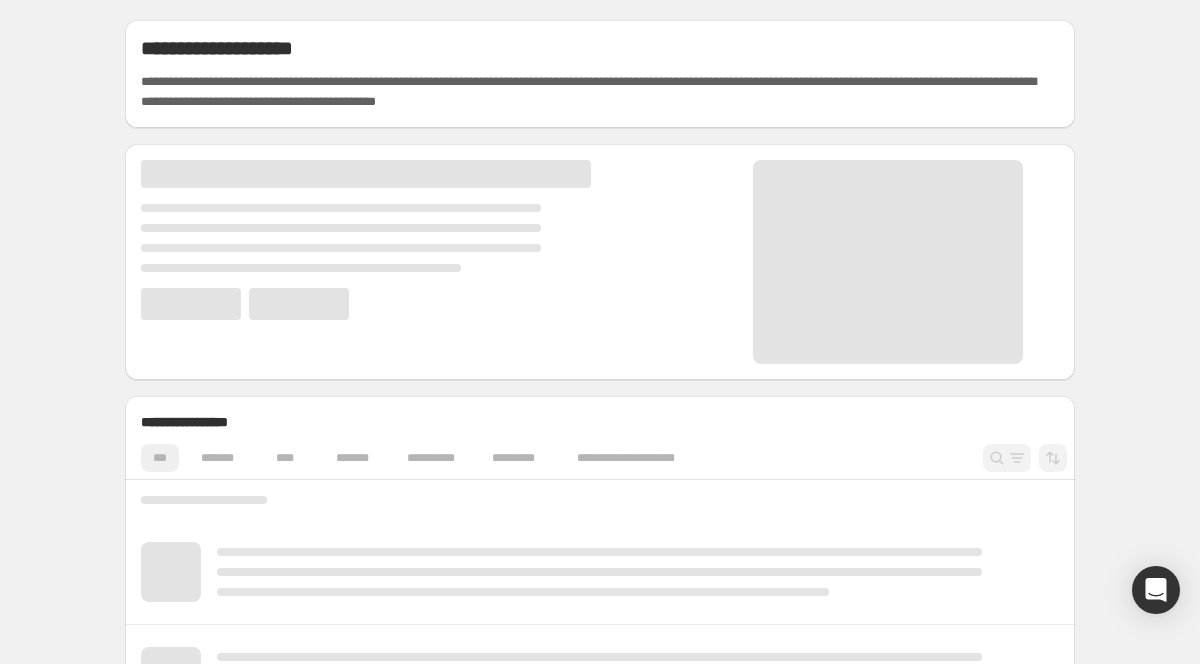 scroll, scrollTop: 0, scrollLeft: 0, axis: both 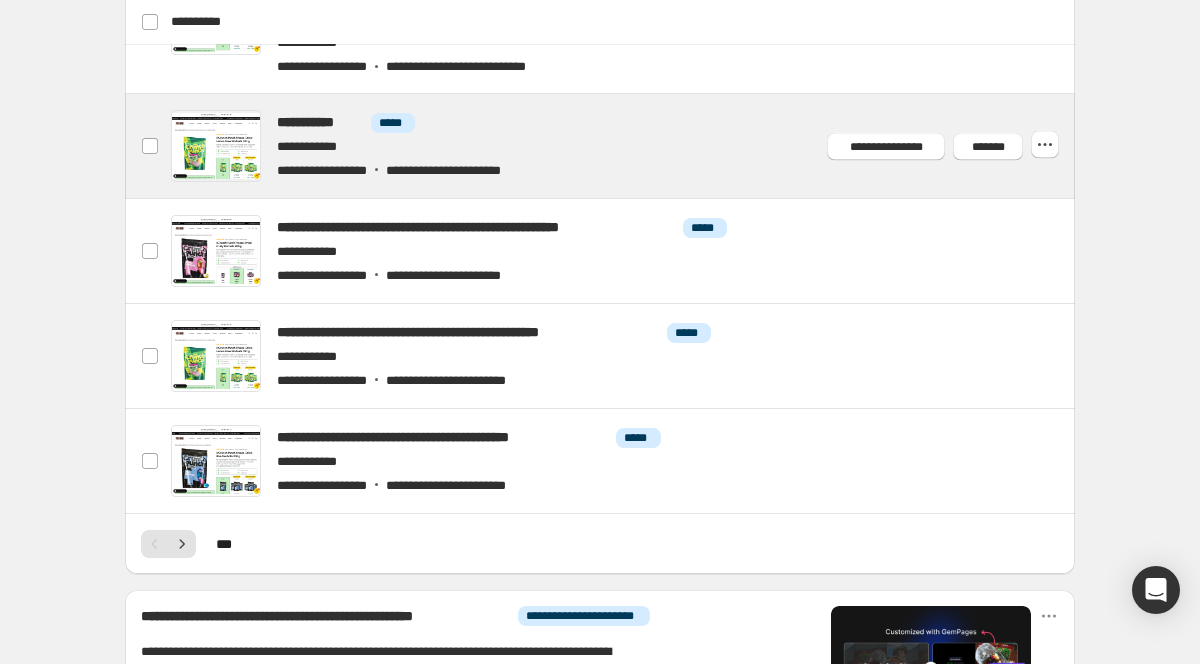 click at bounding box center (624, 146) 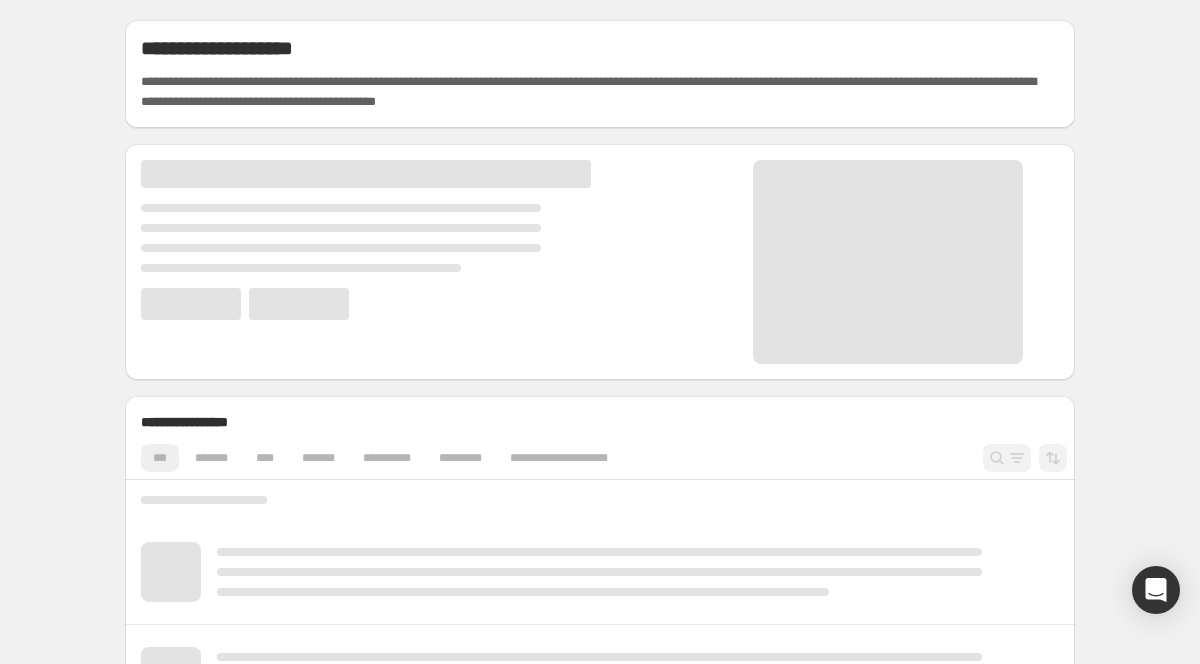 scroll, scrollTop: 0, scrollLeft: 0, axis: both 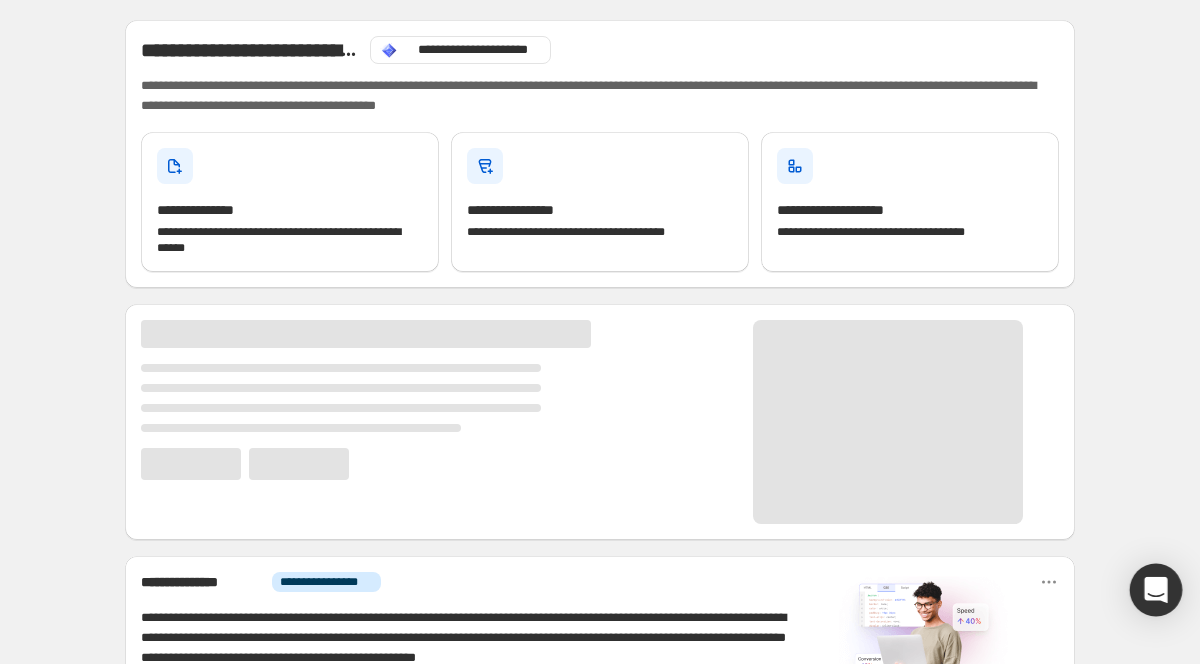 click 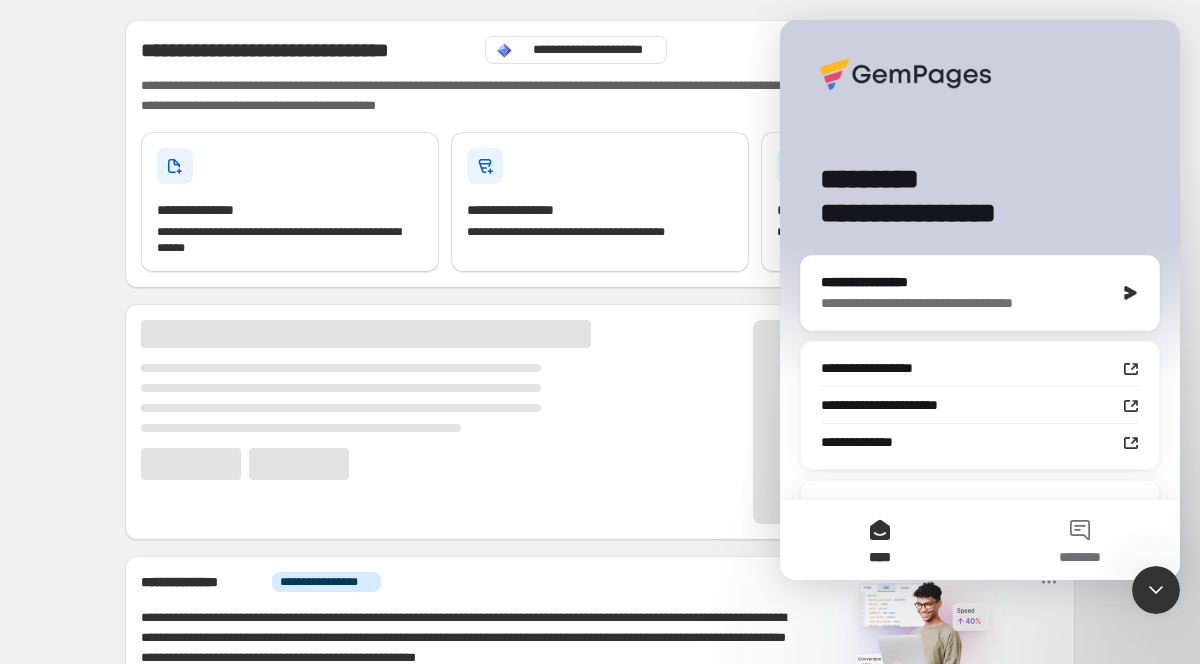 scroll, scrollTop: 0, scrollLeft: 0, axis: both 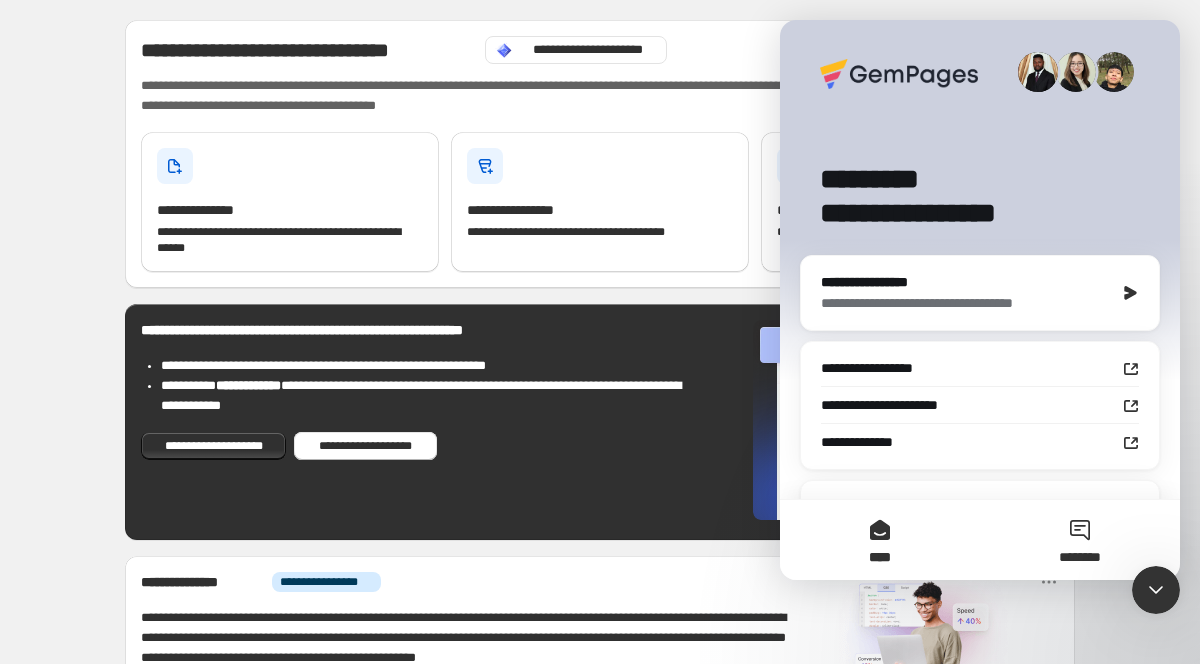 click on "********" at bounding box center [1080, 540] 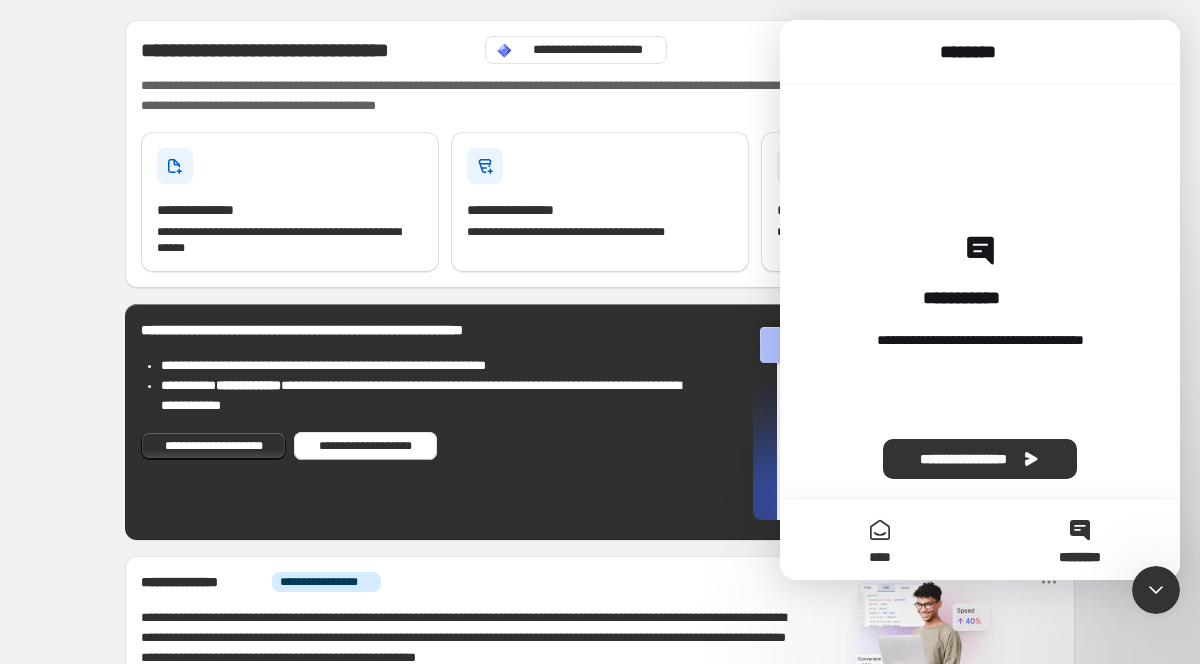 click on "****" at bounding box center [880, 540] 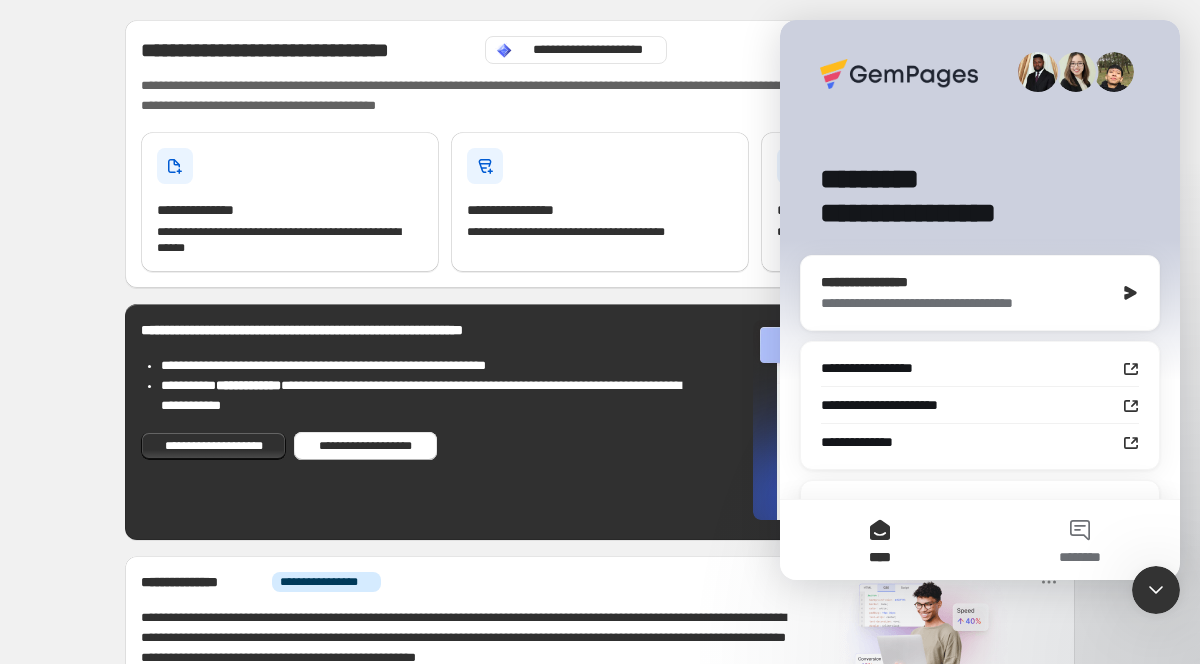 scroll, scrollTop: 121, scrollLeft: 0, axis: vertical 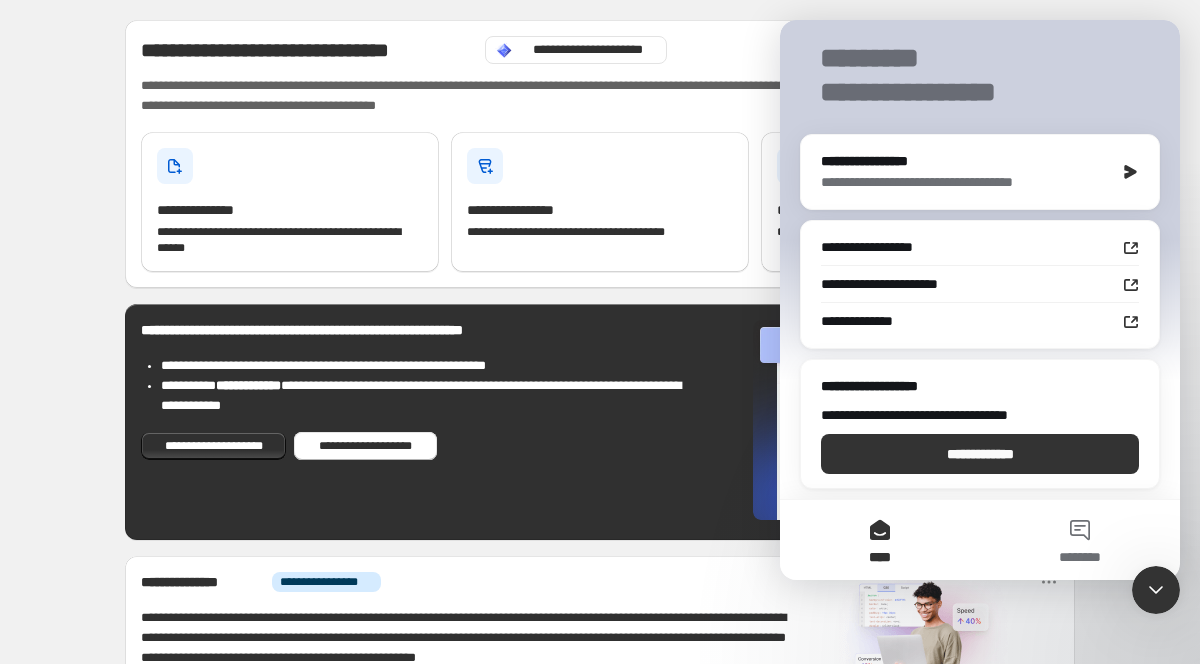 click 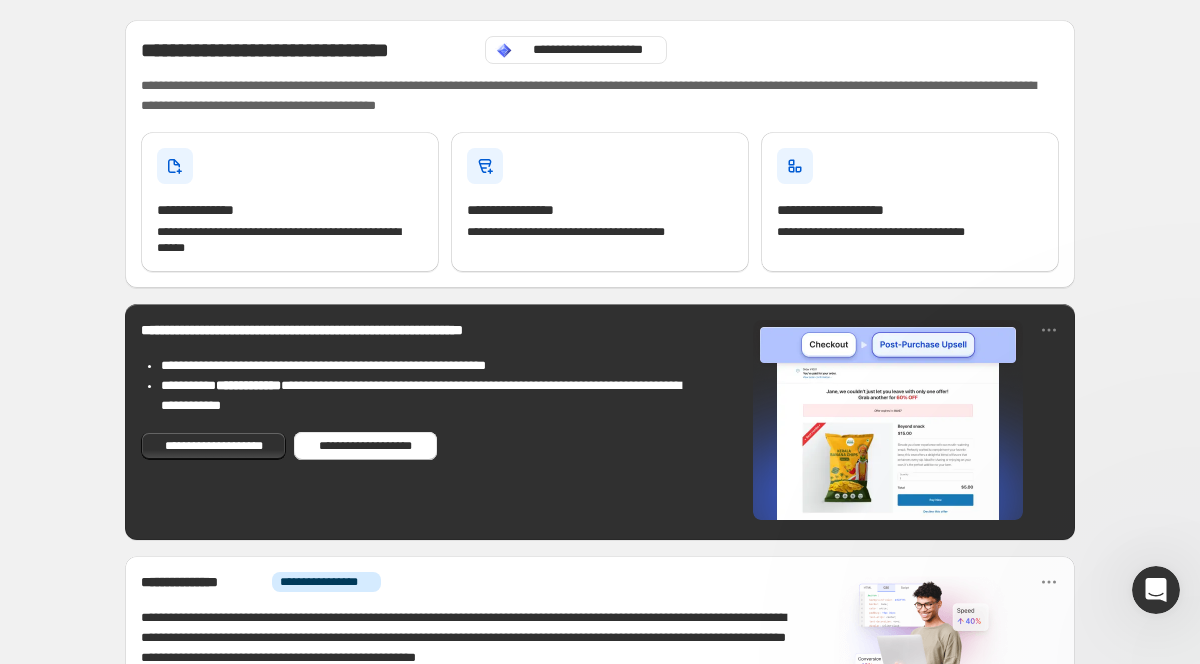 scroll, scrollTop: 0, scrollLeft: 0, axis: both 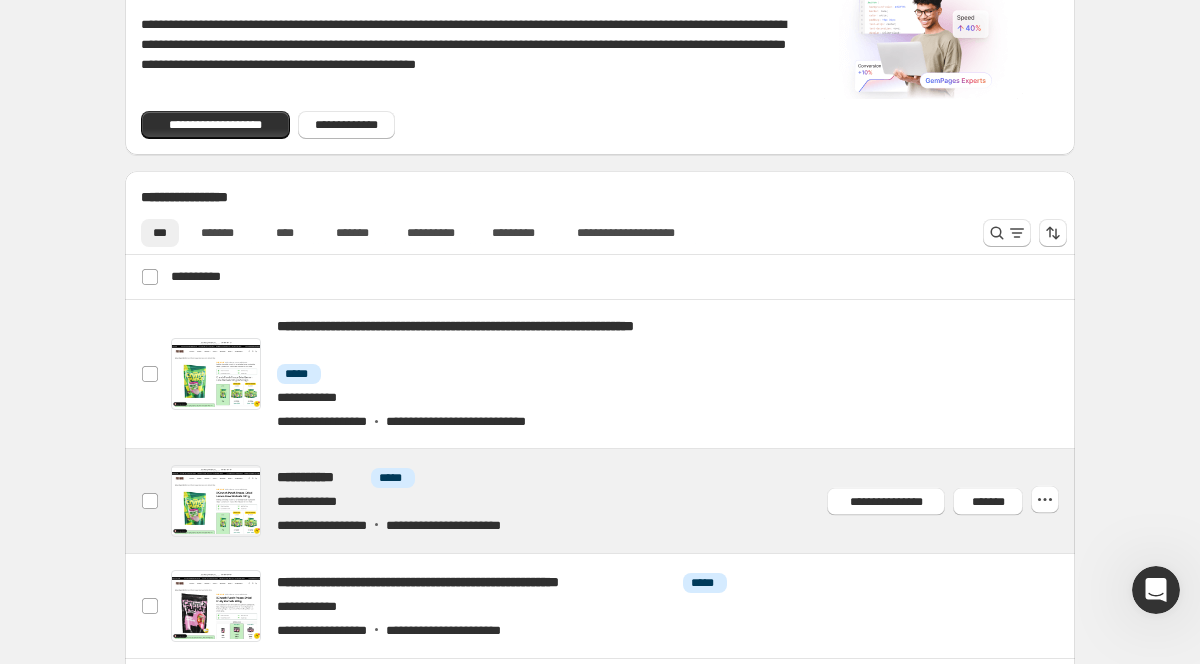 click at bounding box center [624, 501] 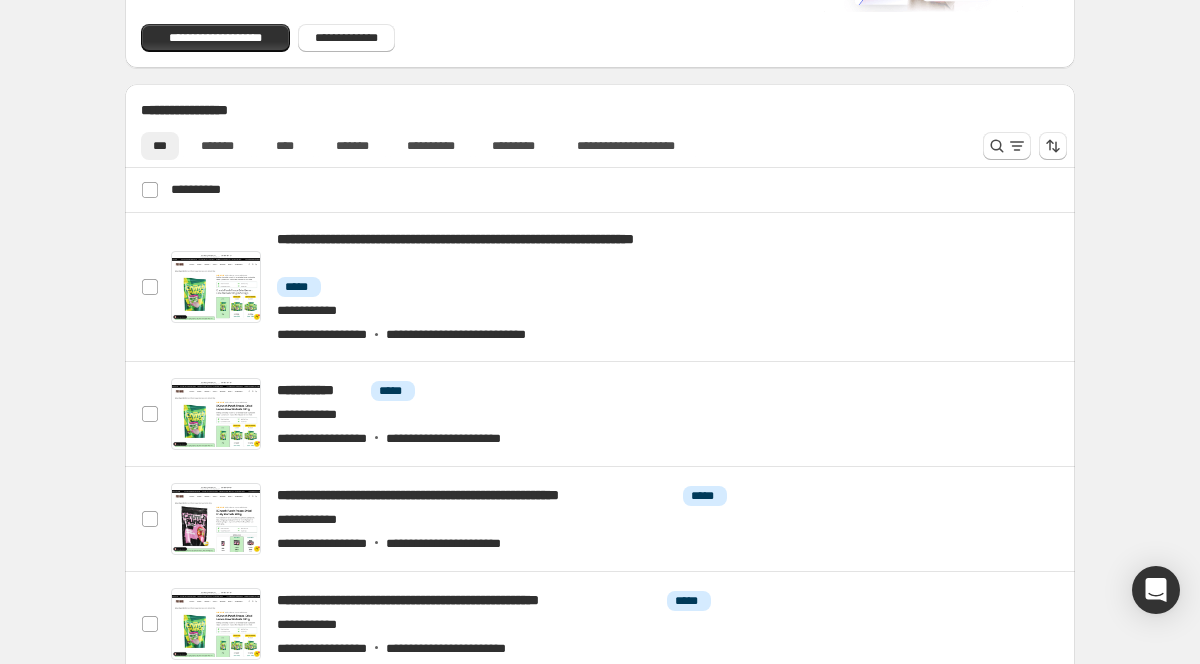 scroll, scrollTop: 683, scrollLeft: 0, axis: vertical 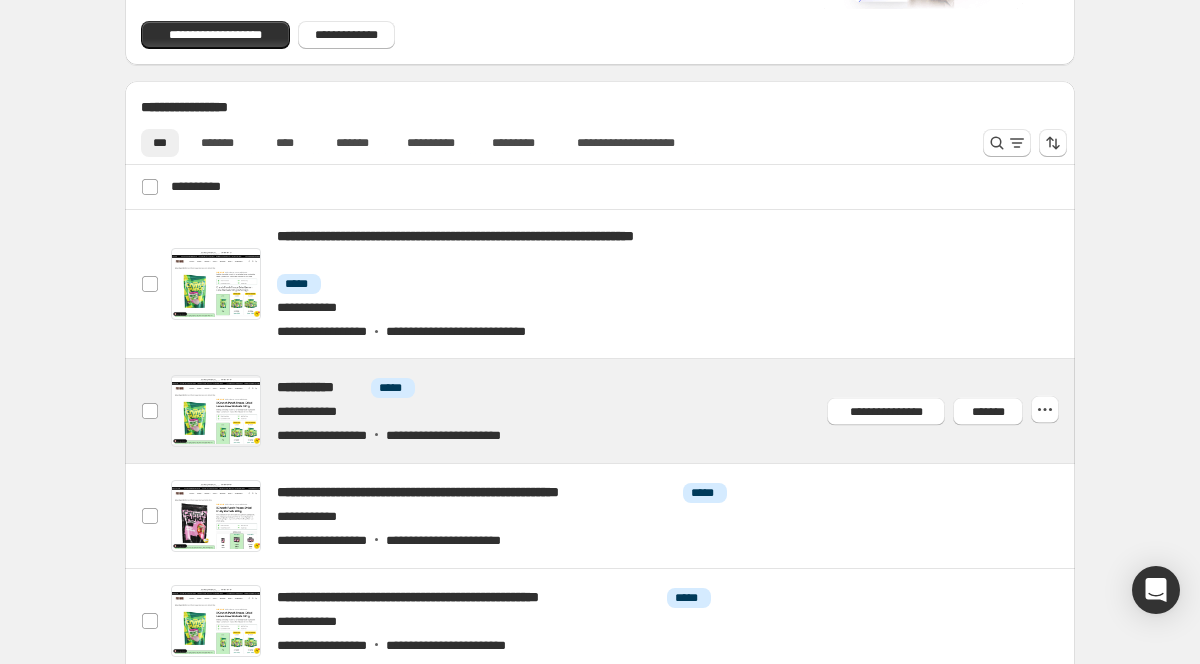 click at bounding box center (624, 411) 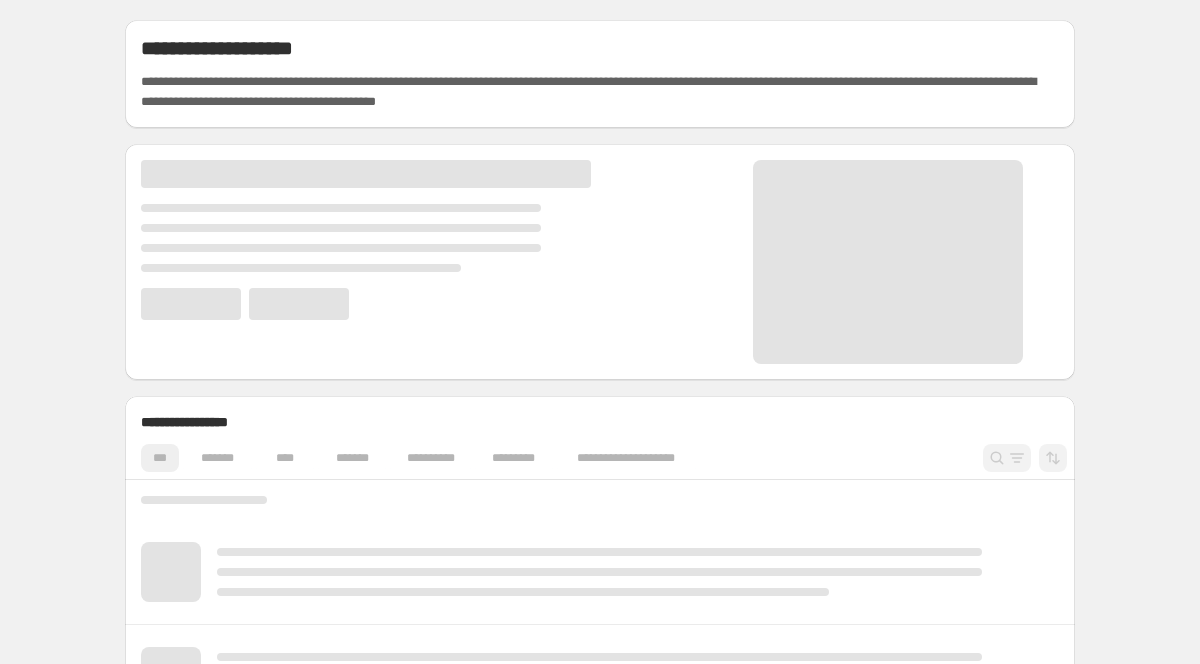 scroll, scrollTop: 0, scrollLeft: 0, axis: both 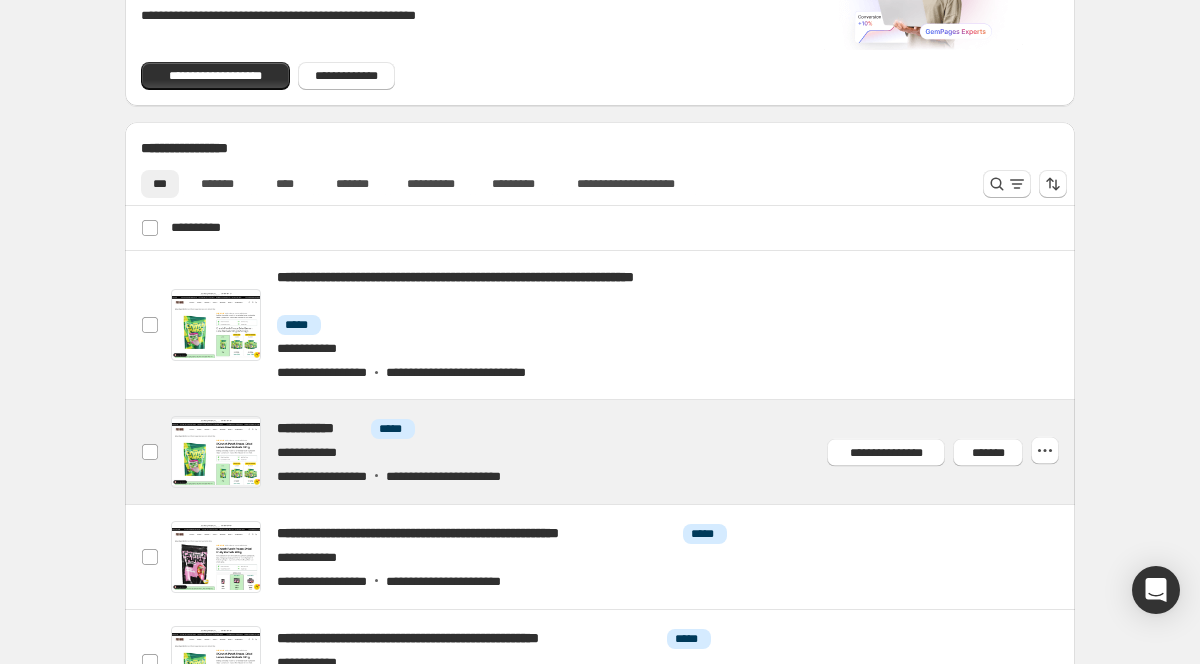 click at bounding box center [624, 452] 